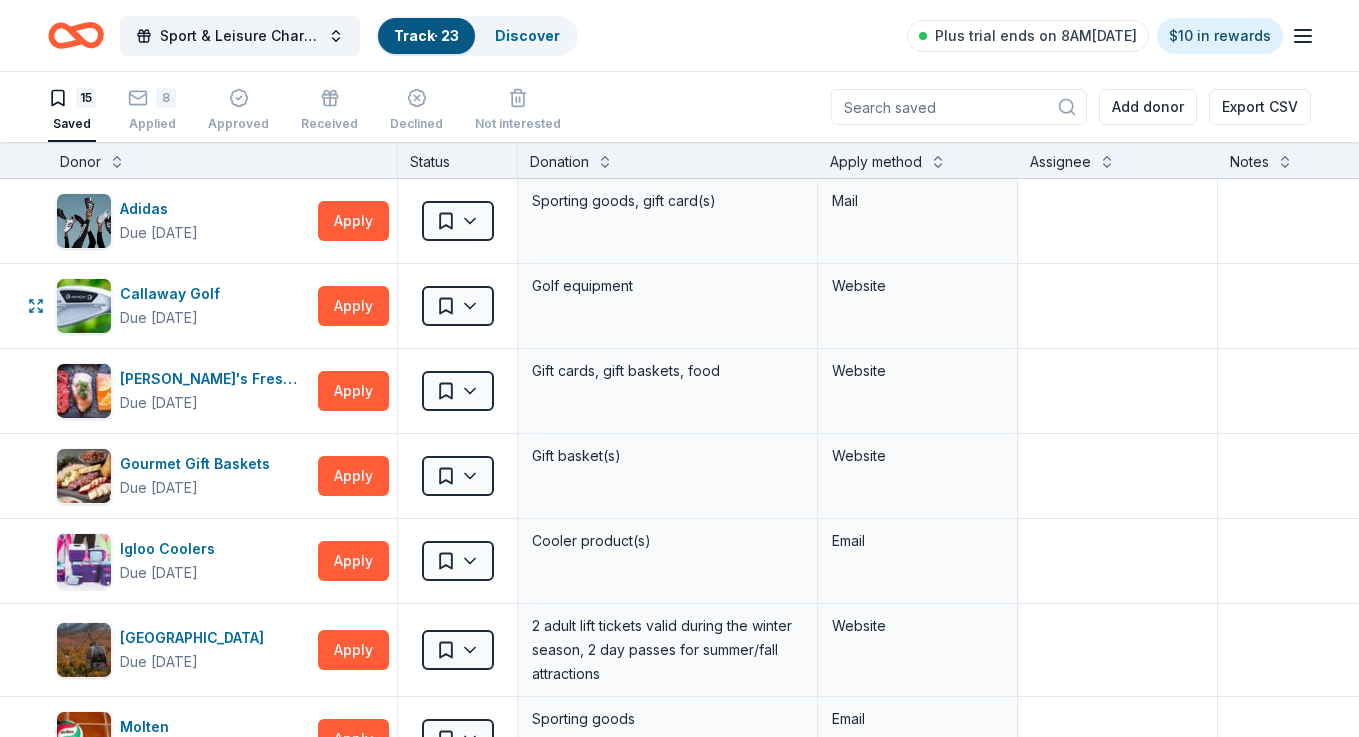 scroll, scrollTop: 1, scrollLeft: 0, axis: vertical 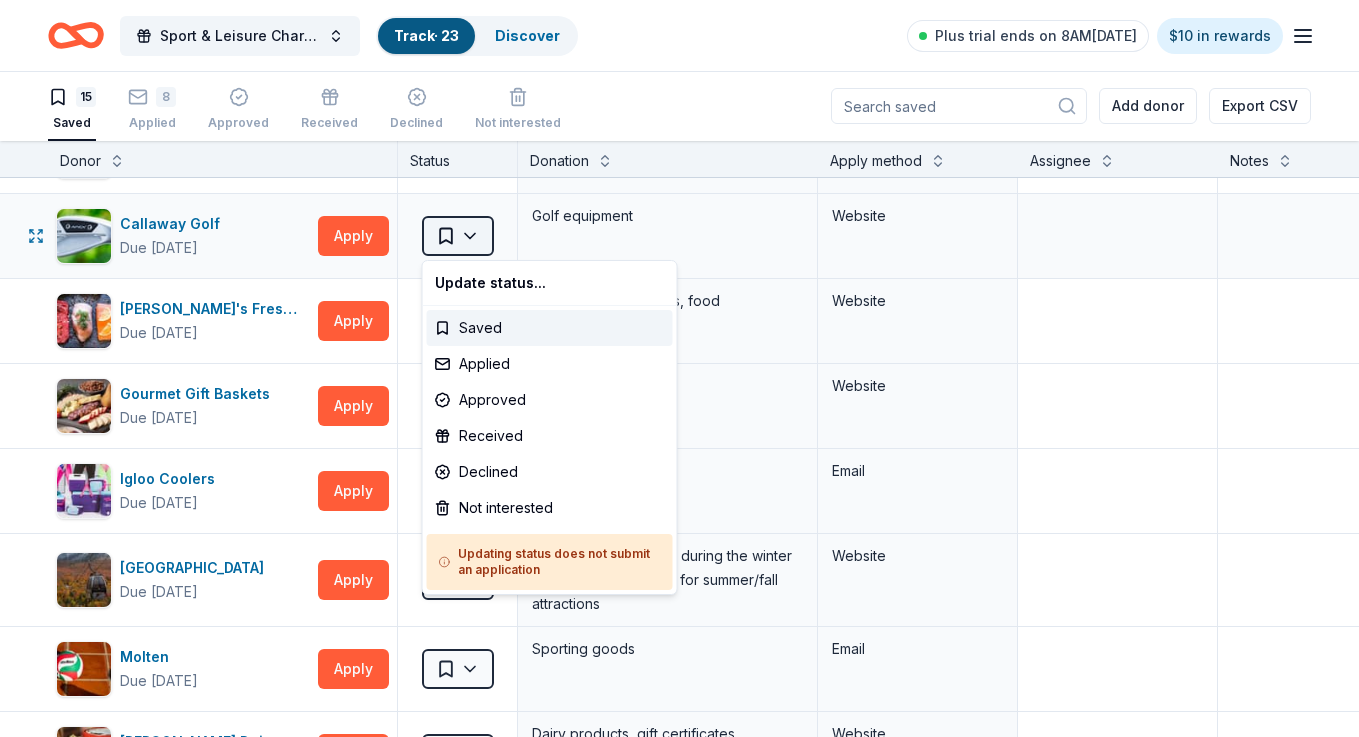 click on "Sport & Leisure Charity Golf Tournament Track  · 23 Discover Plus trial ends on 8AM[DATE] $10 in rewards 15 Saved 8 Applied Approved Received Declined Not interested Add donor Export CSV Donor Status Donation Apply method Assignee Notes Adidas Due [DATE] Apply Saved Sporting goods, gift card(s) Mail Callaway Golf Due [DATE] Apply Saved Golf equipment Website [PERSON_NAME]'s Fresh Marketplace Due [DATE] Apply Saved Gift cards, gift baskets, food Website Gourmet Gift Baskets Due [DATE] Apply Saved Gift basket(s) Website Igloo Coolers Due [DATE] Apply Saved Cooler product(s) Email [GEOGRAPHIC_DATA] Due [DATE] Apply Saved 2 adult lift tickets valid during the winter season, 2 day passes for summer/fall attractions Website Molten Due [DATE] Apply Saved Sporting goods Email [PERSON_NAME] Dairy Due [DATE] Apply Saved Dairy products, gift certificates Website Omni Hotels & Resorts Due [DATE] Apply Saved Donation depends on request Website Presidio Golf Course Due [DATE] Apply Saved Website" at bounding box center [679, 367] 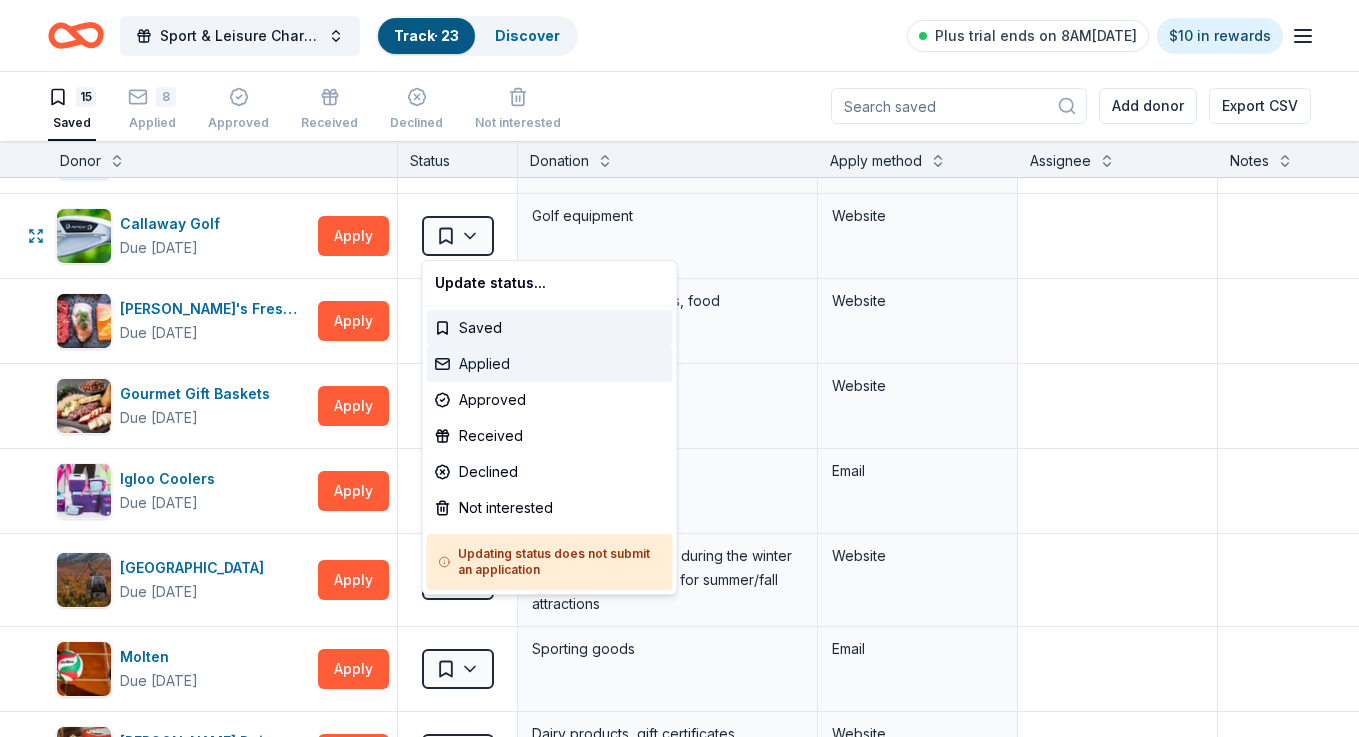 click on "Applied" at bounding box center [550, 364] 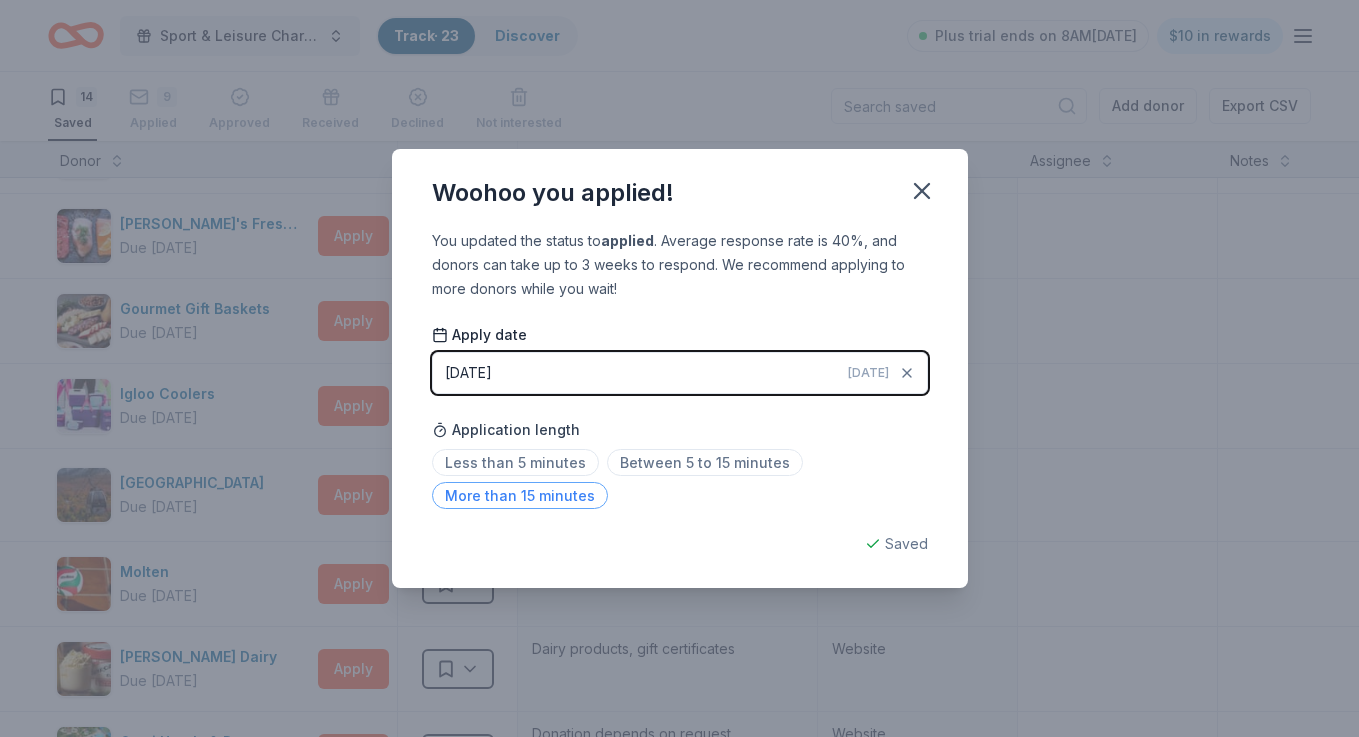 click on "More than 15 minutes" at bounding box center (520, 495) 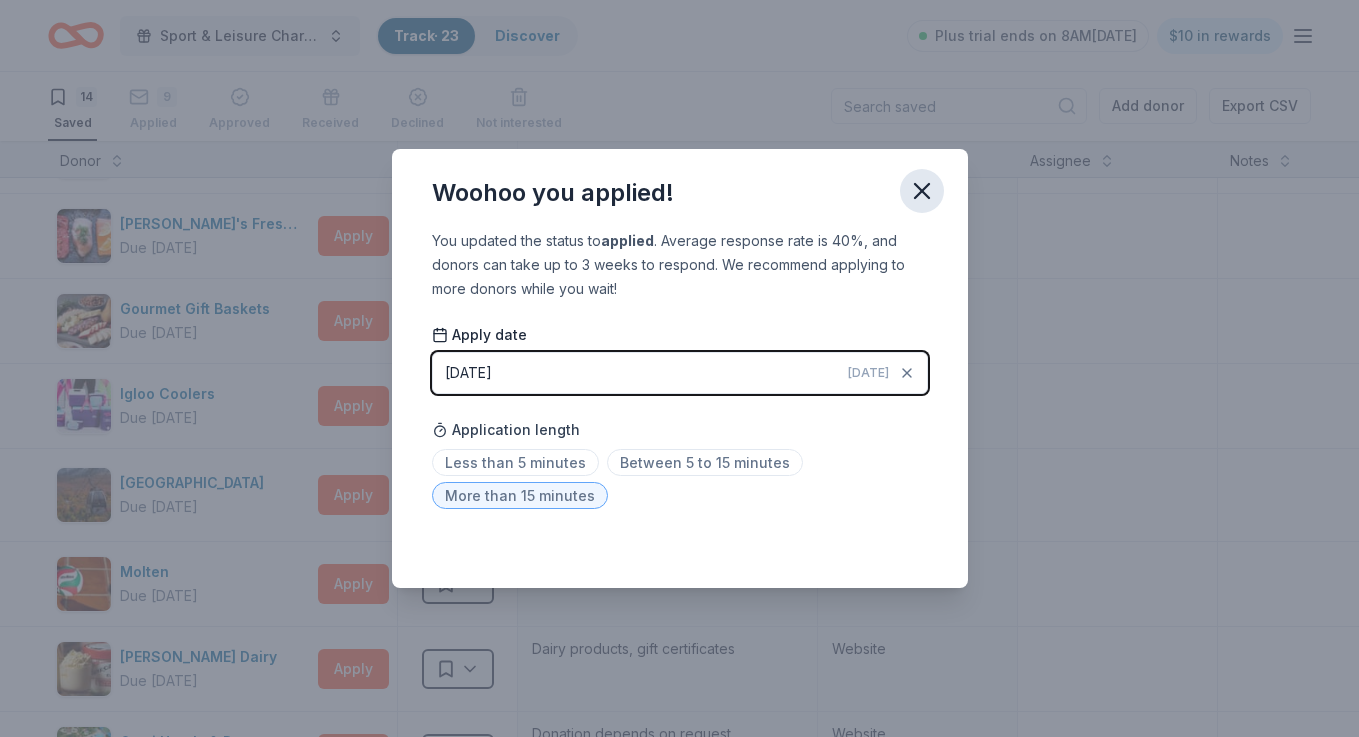 click 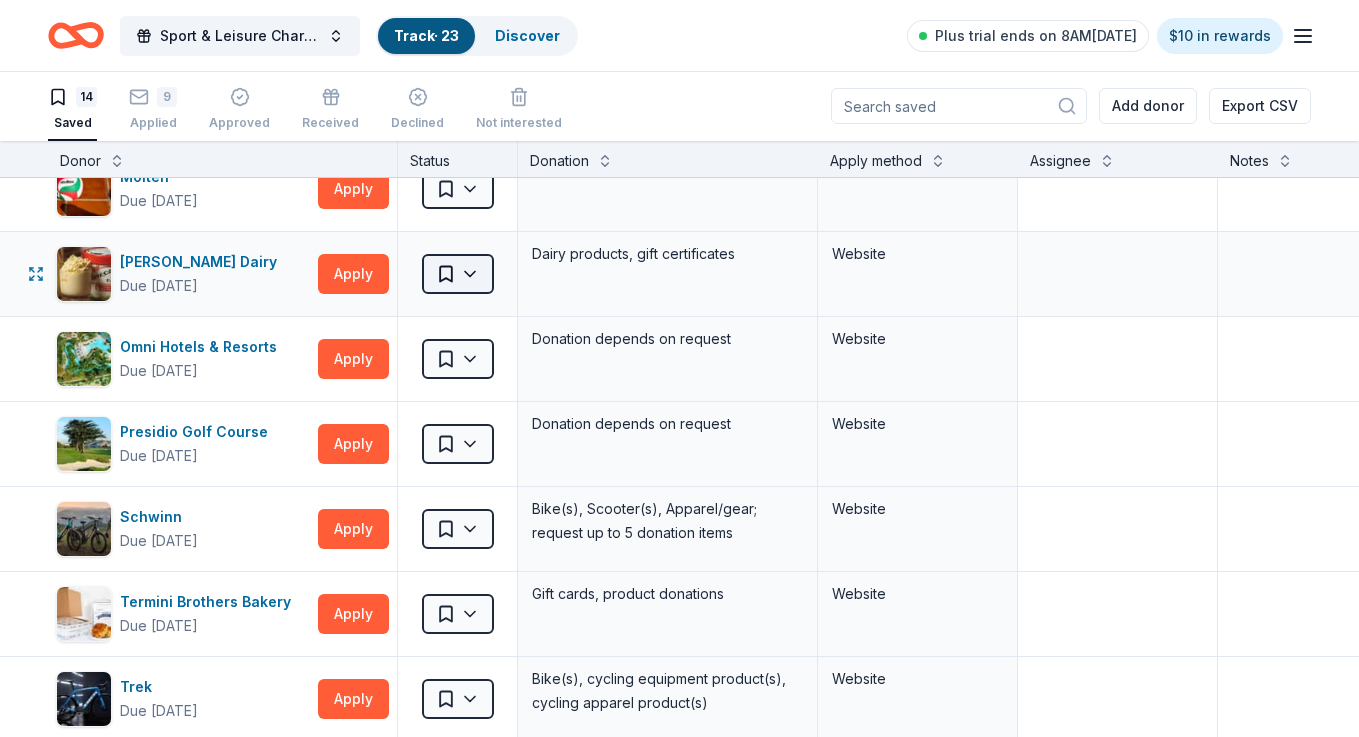 scroll, scrollTop: 0, scrollLeft: 0, axis: both 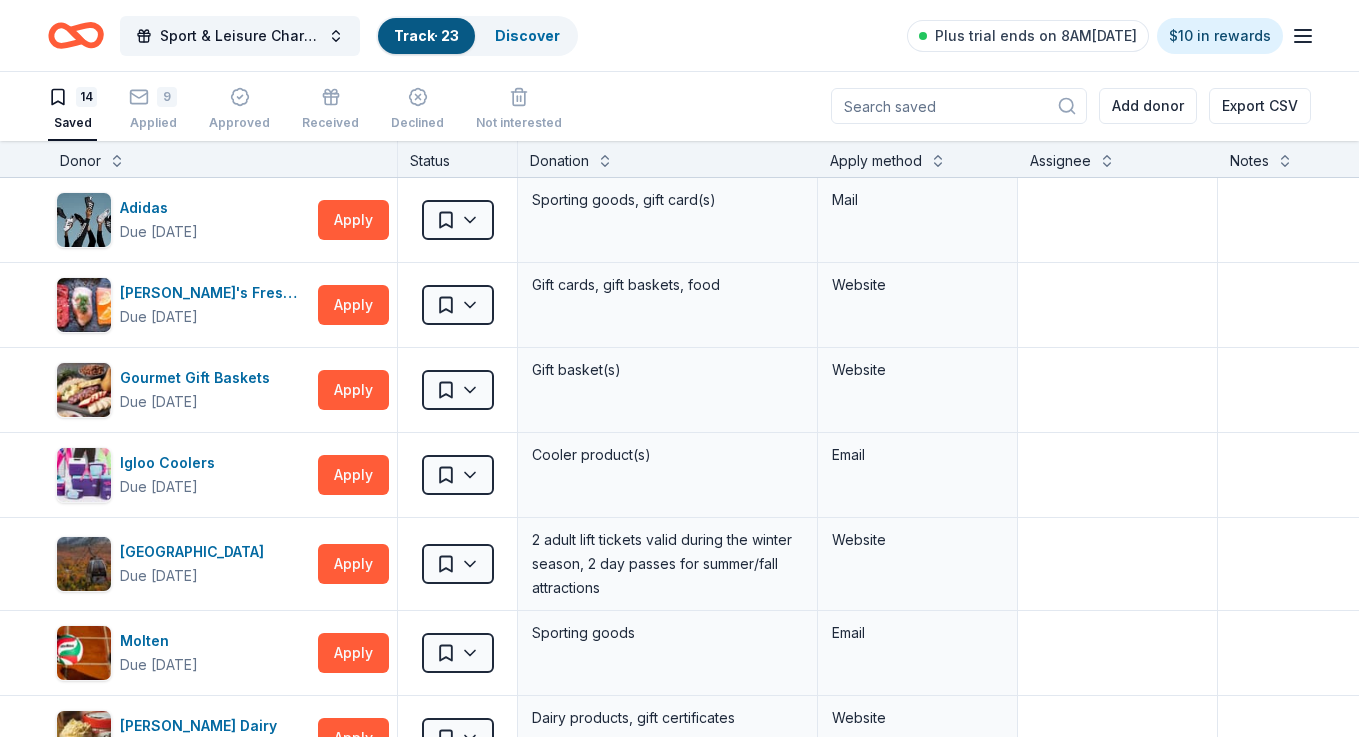 click on "Track  · 23" at bounding box center (426, 35) 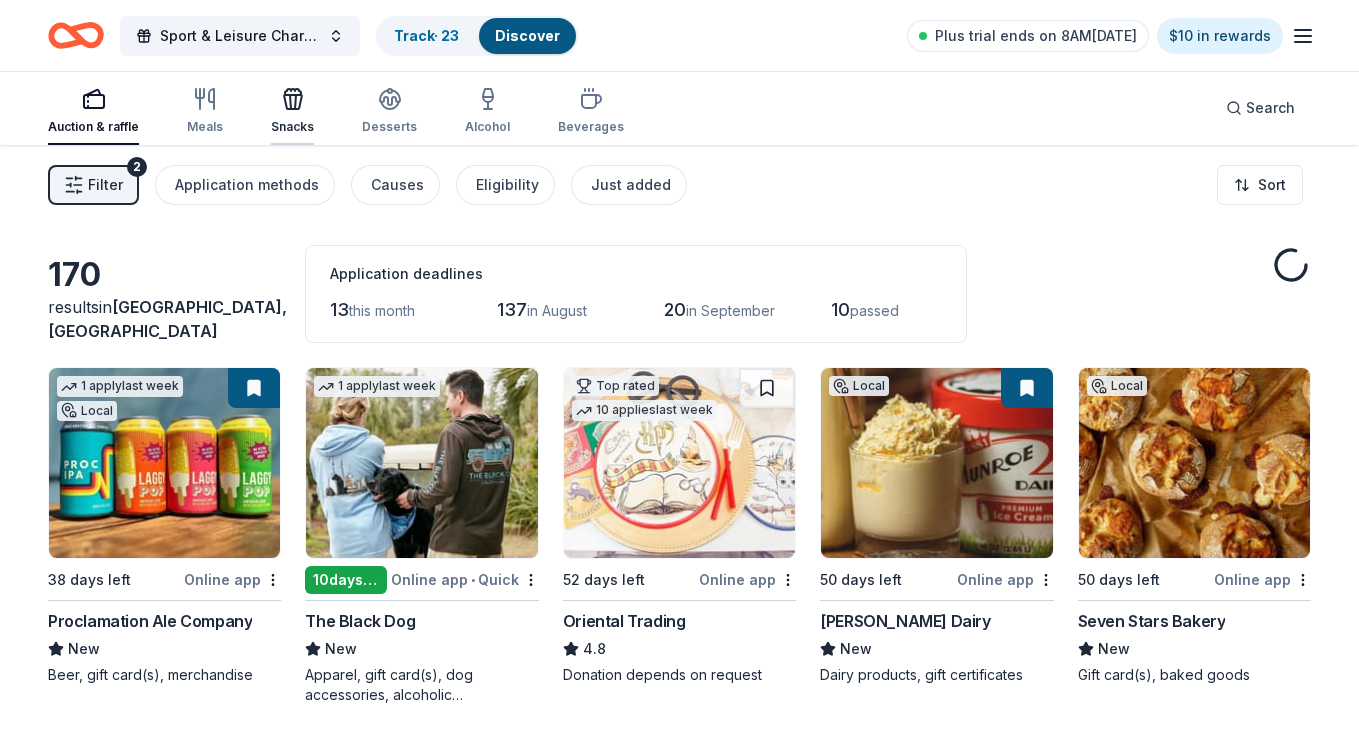 scroll, scrollTop: 0, scrollLeft: 0, axis: both 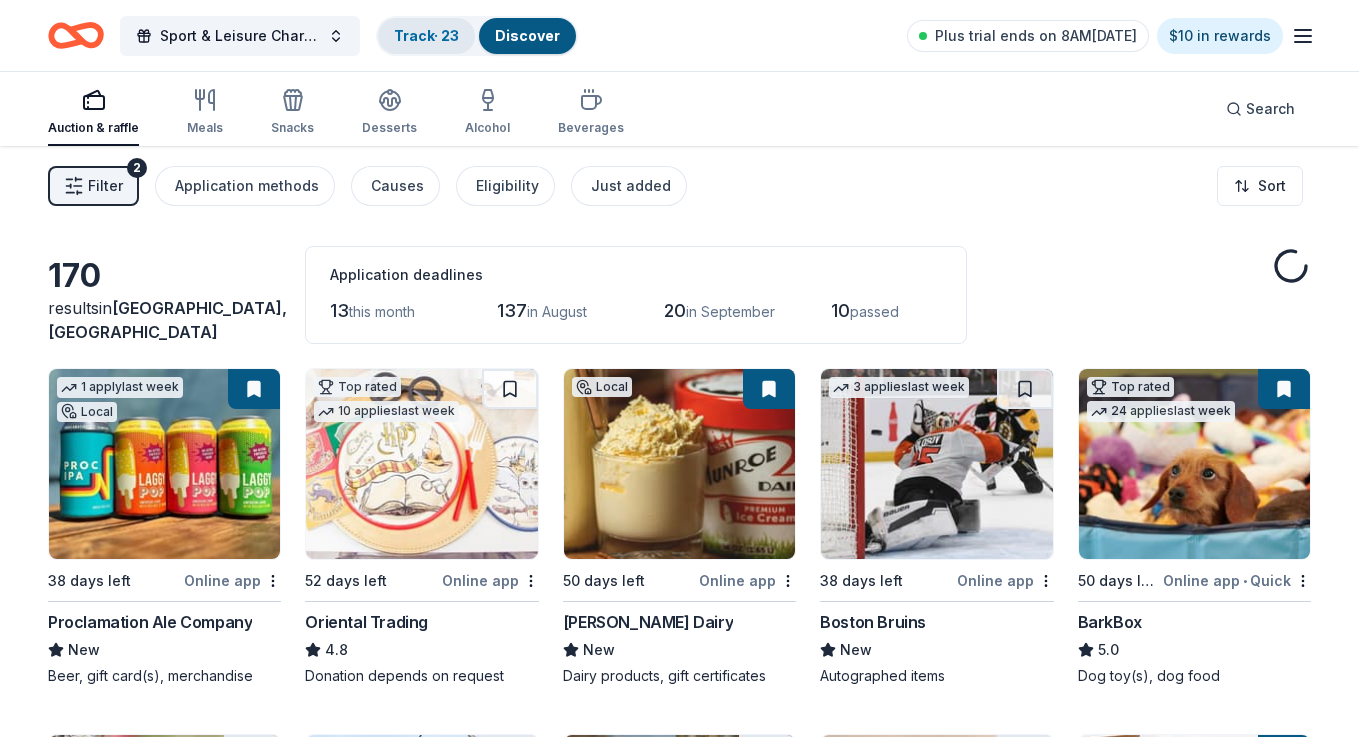 click on "Track  · 23" at bounding box center [426, 35] 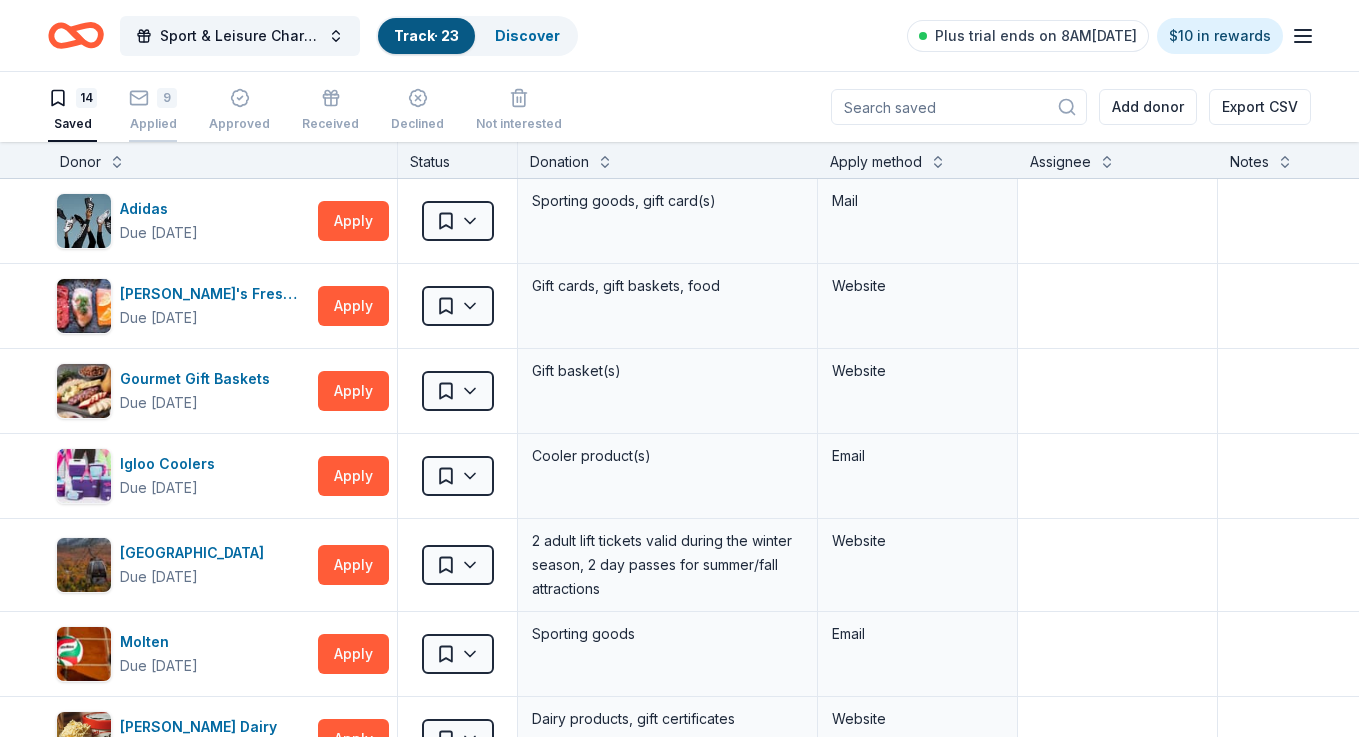 click on "9" at bounding box center [167, 98] 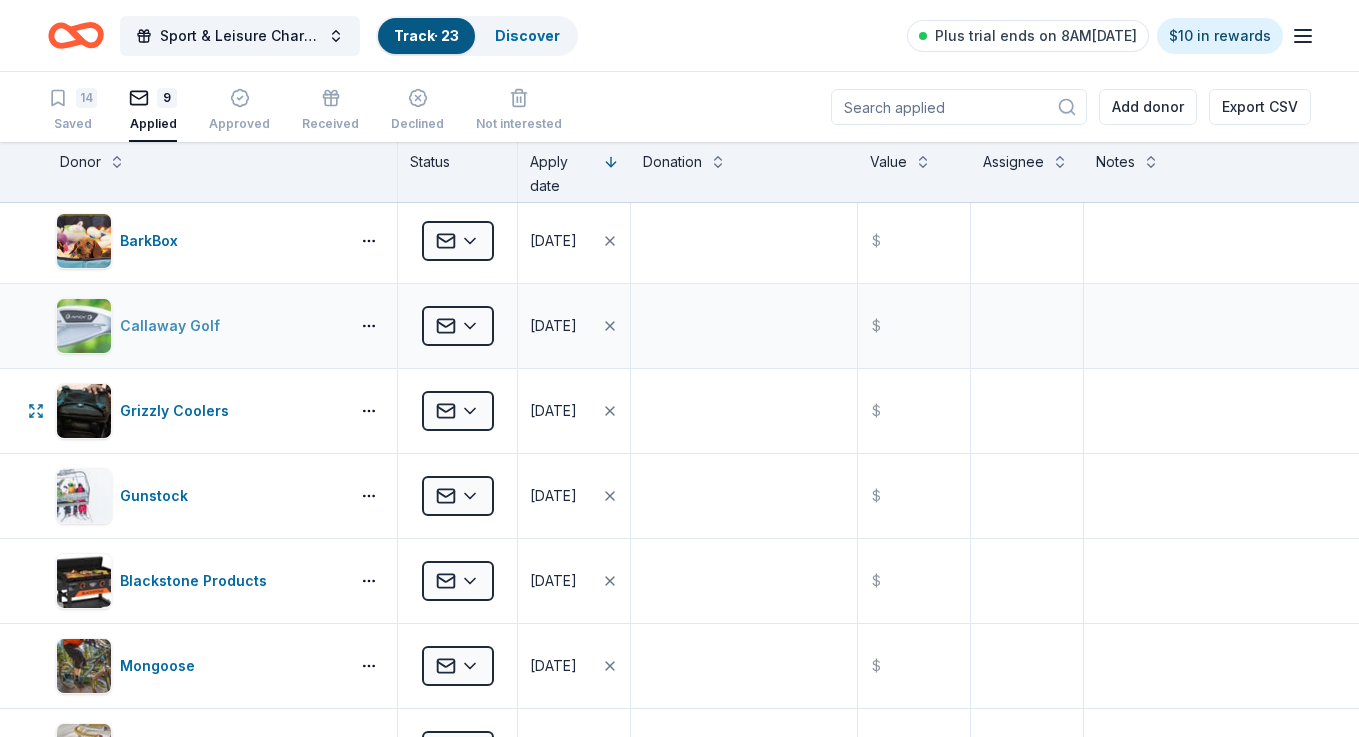 scroll, scrollTop: 0, scrollLeft: 0, axis: both 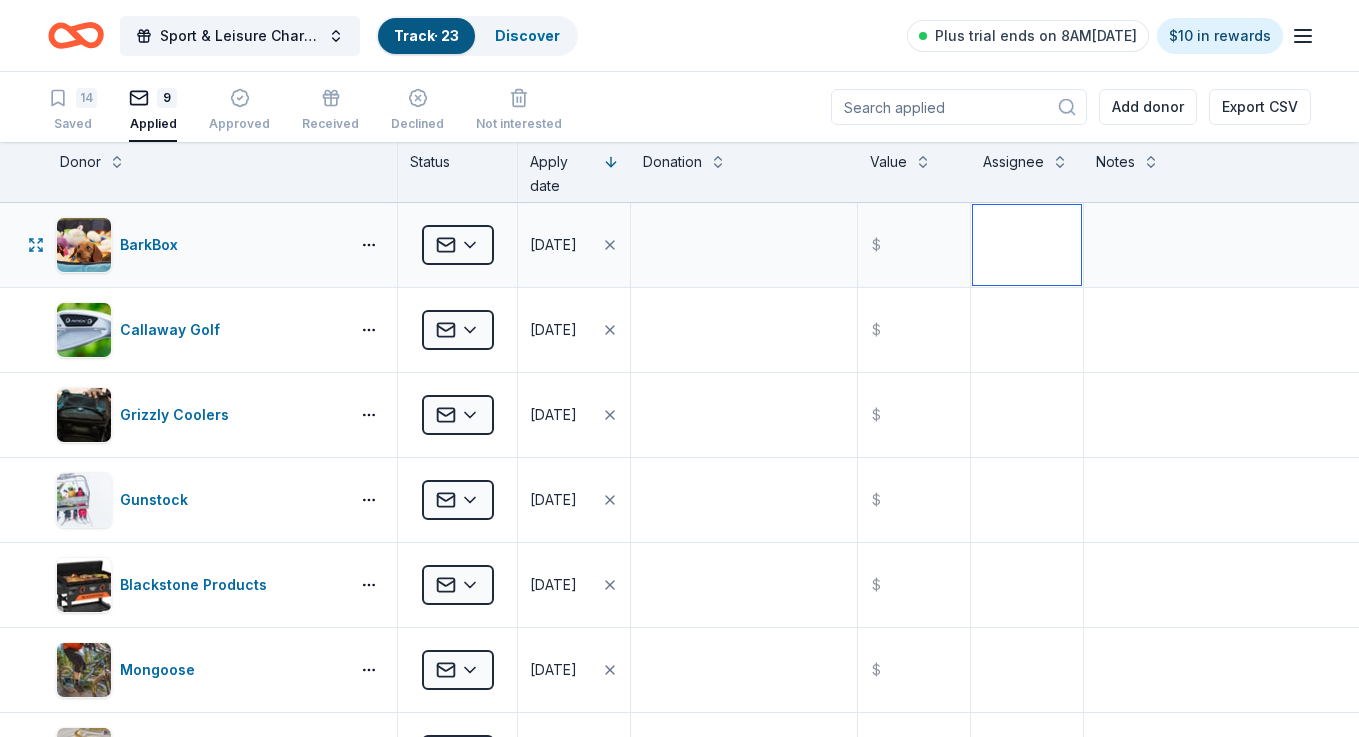 click at bounding box center (1027, 245) 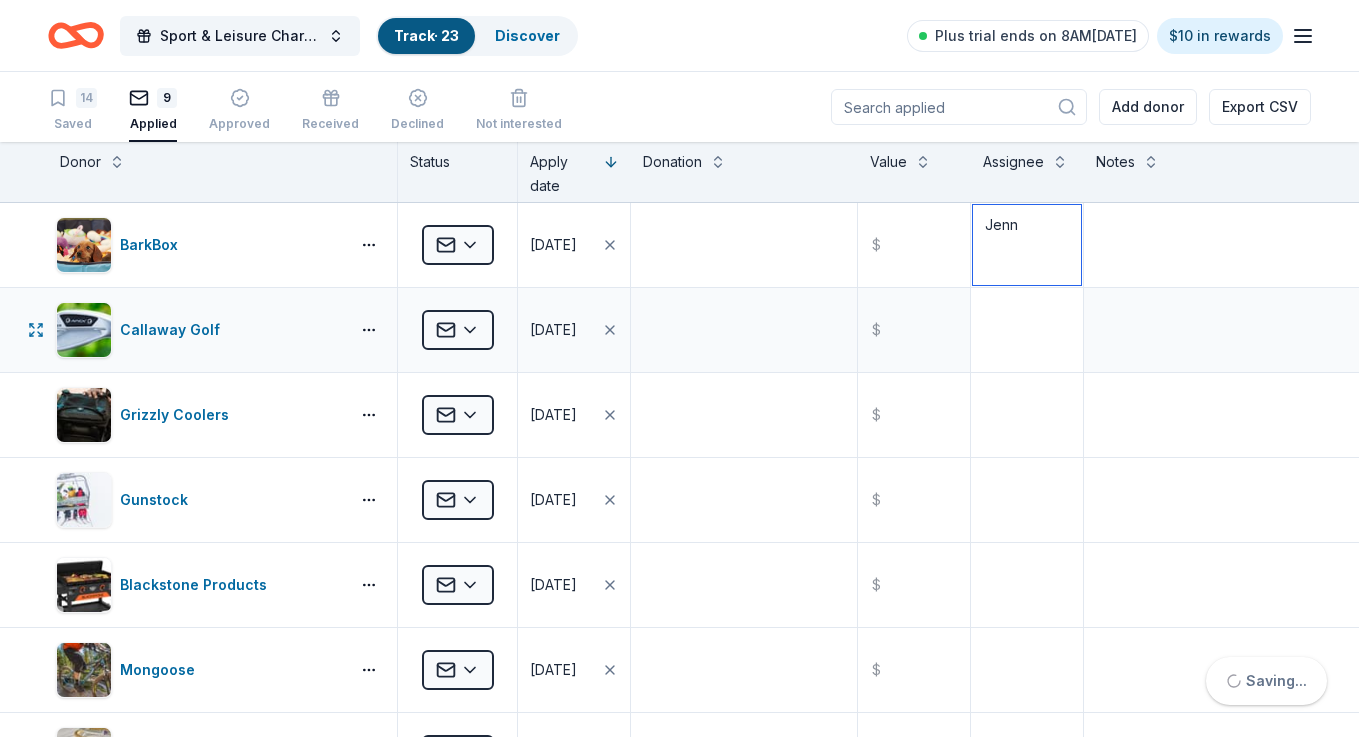 type on "Jenn" 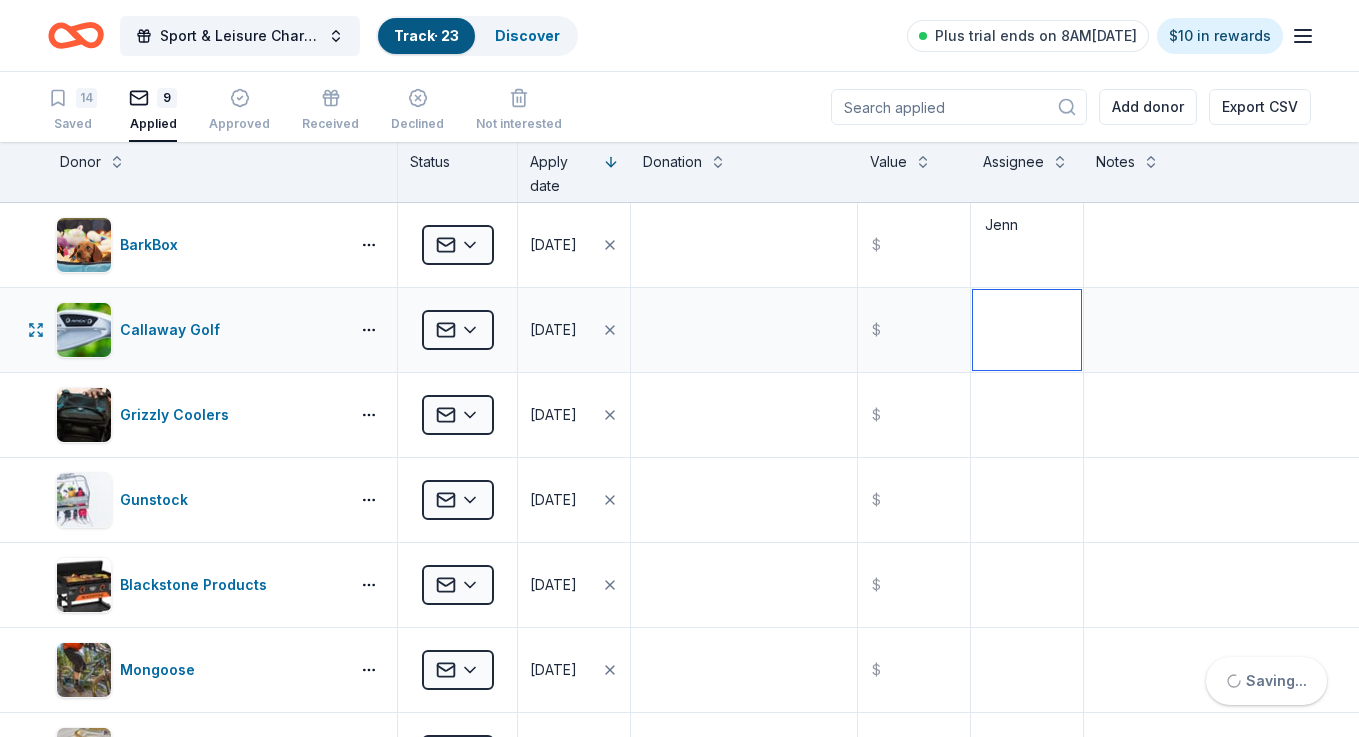 click at bounding box center (1027, 330) 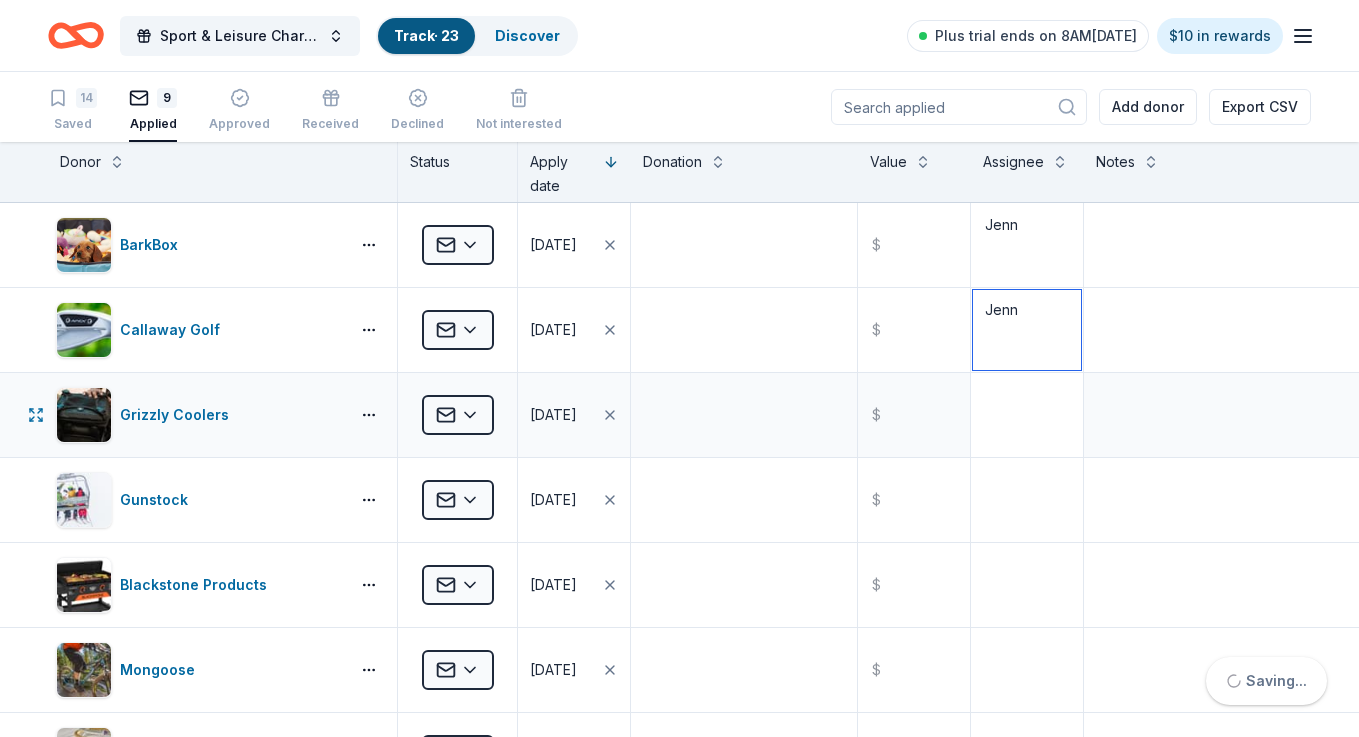 type on "Jenn" 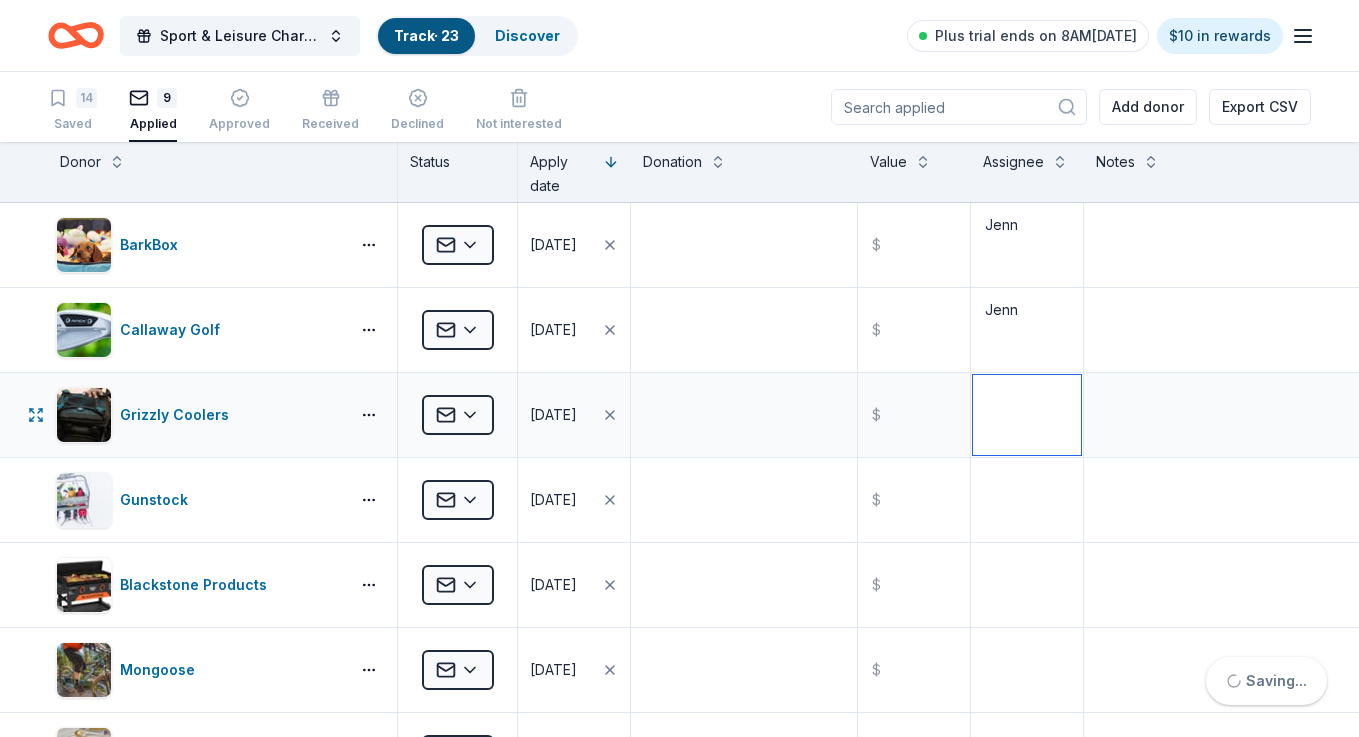 click at bounding box center [1027, 415] 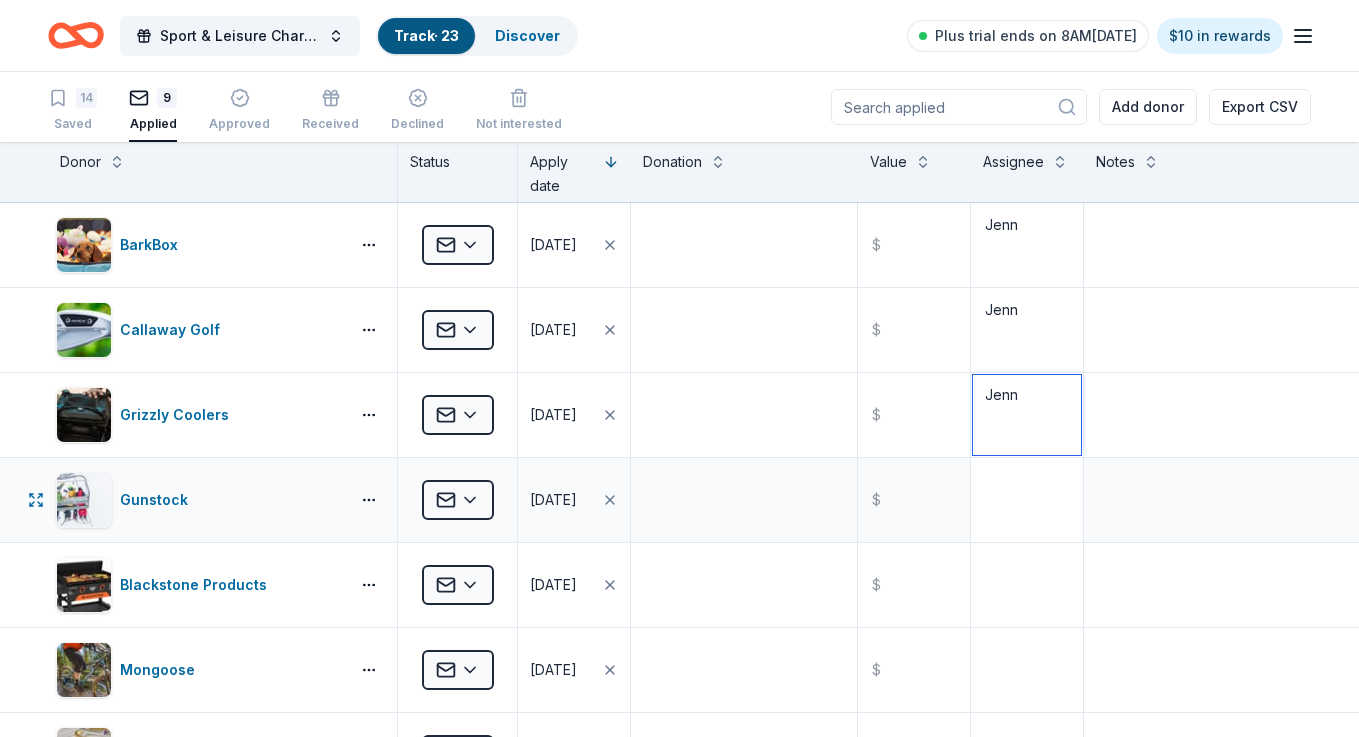 type on "Jenn" 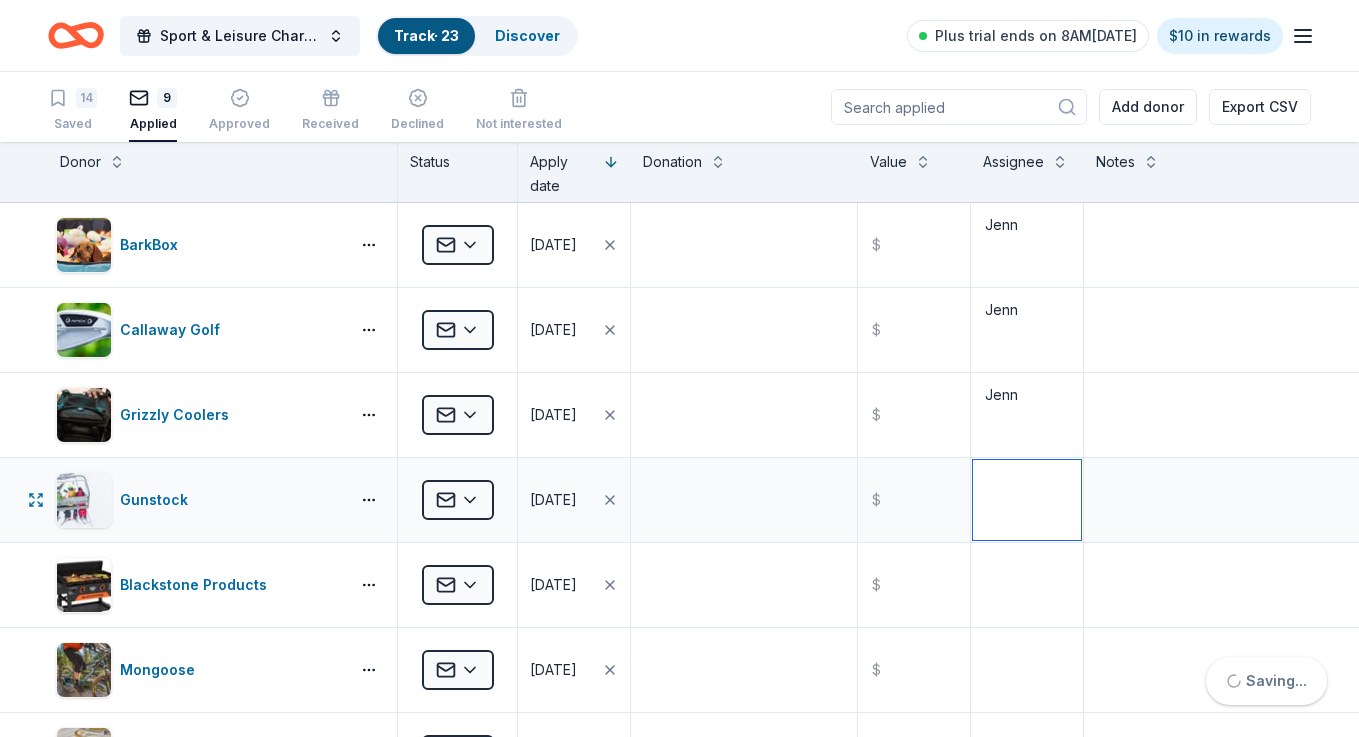 click at bounding box center [1027, 500] 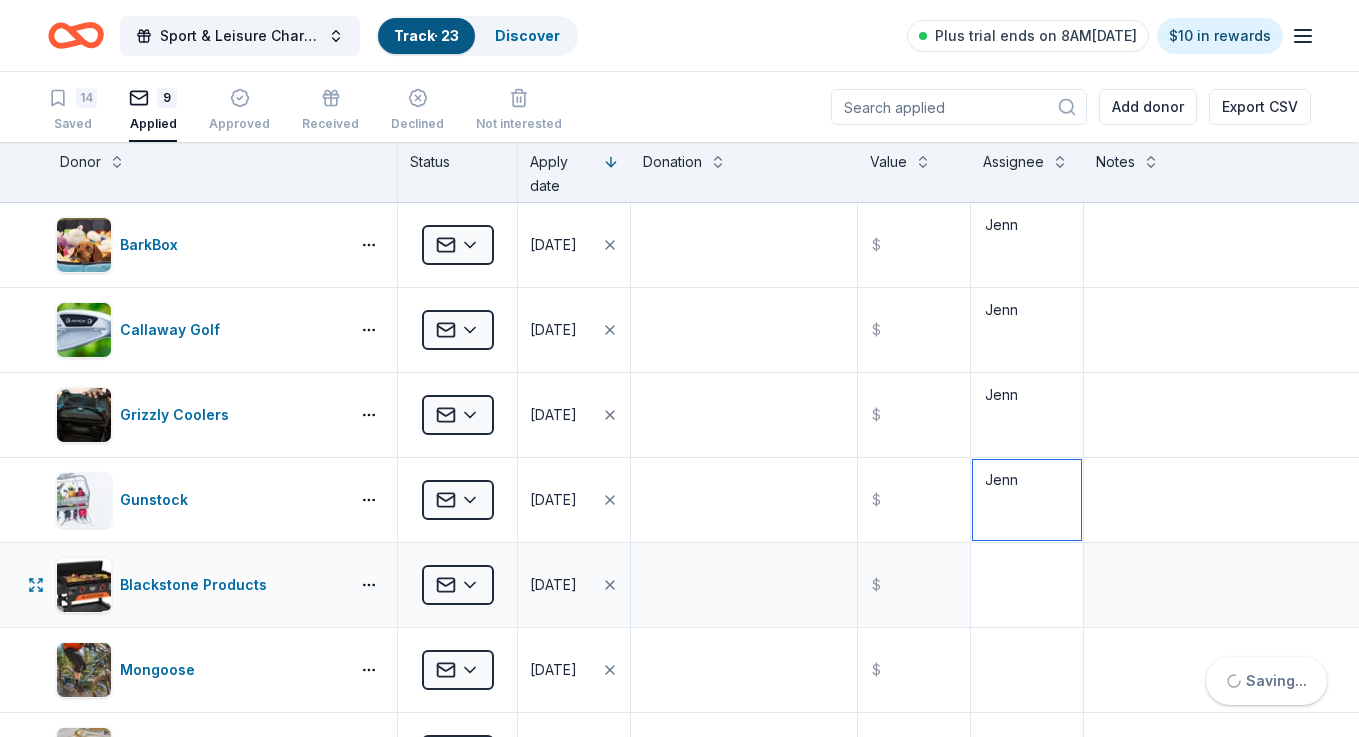 type on "Jenn" 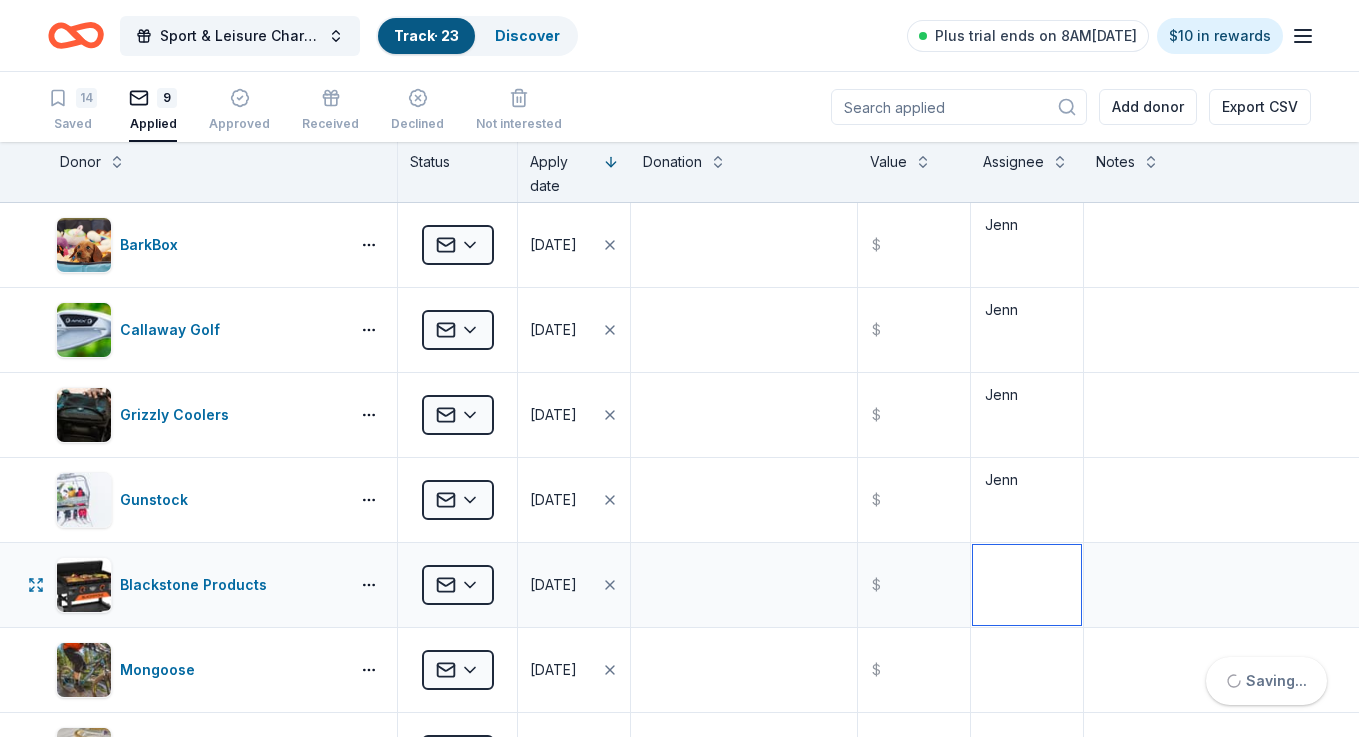 click at bounding box center (1027, 585) 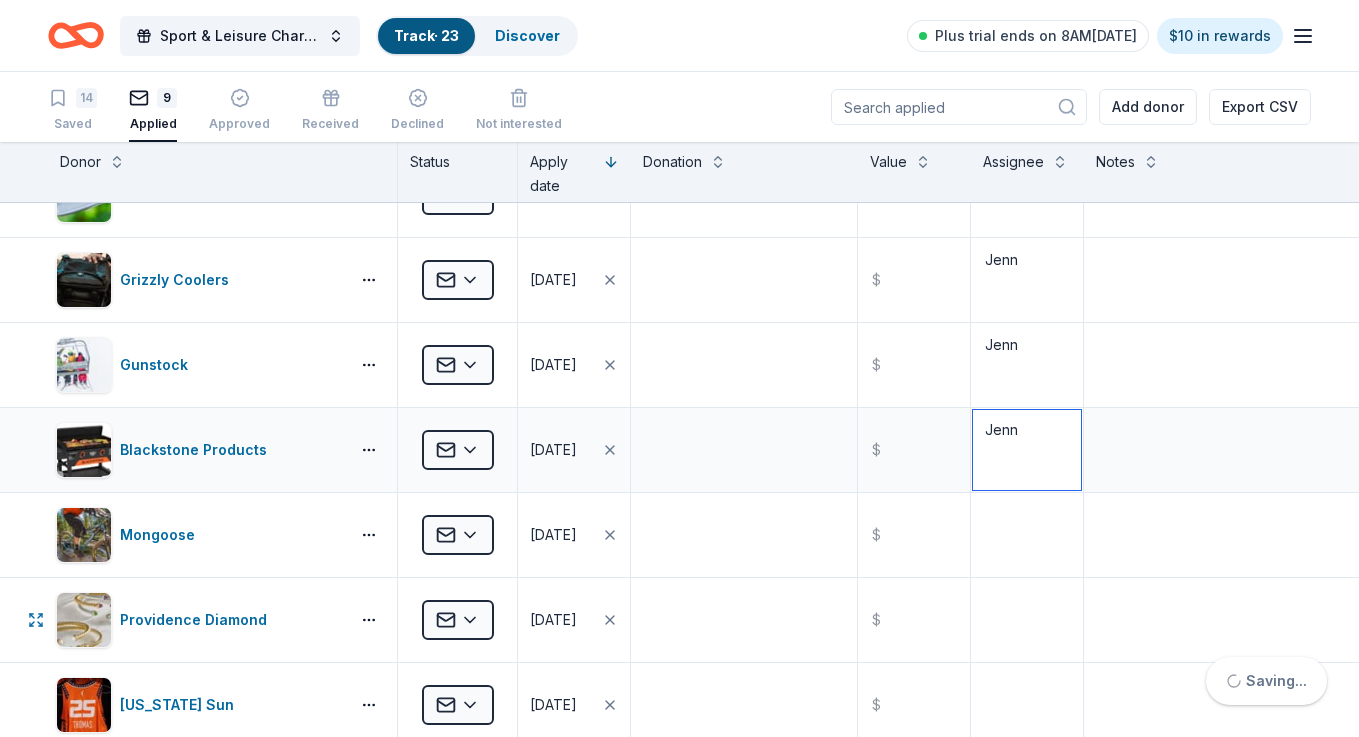 scroll, scrollTop: 136, scrollLeft: 0, axis: vertical 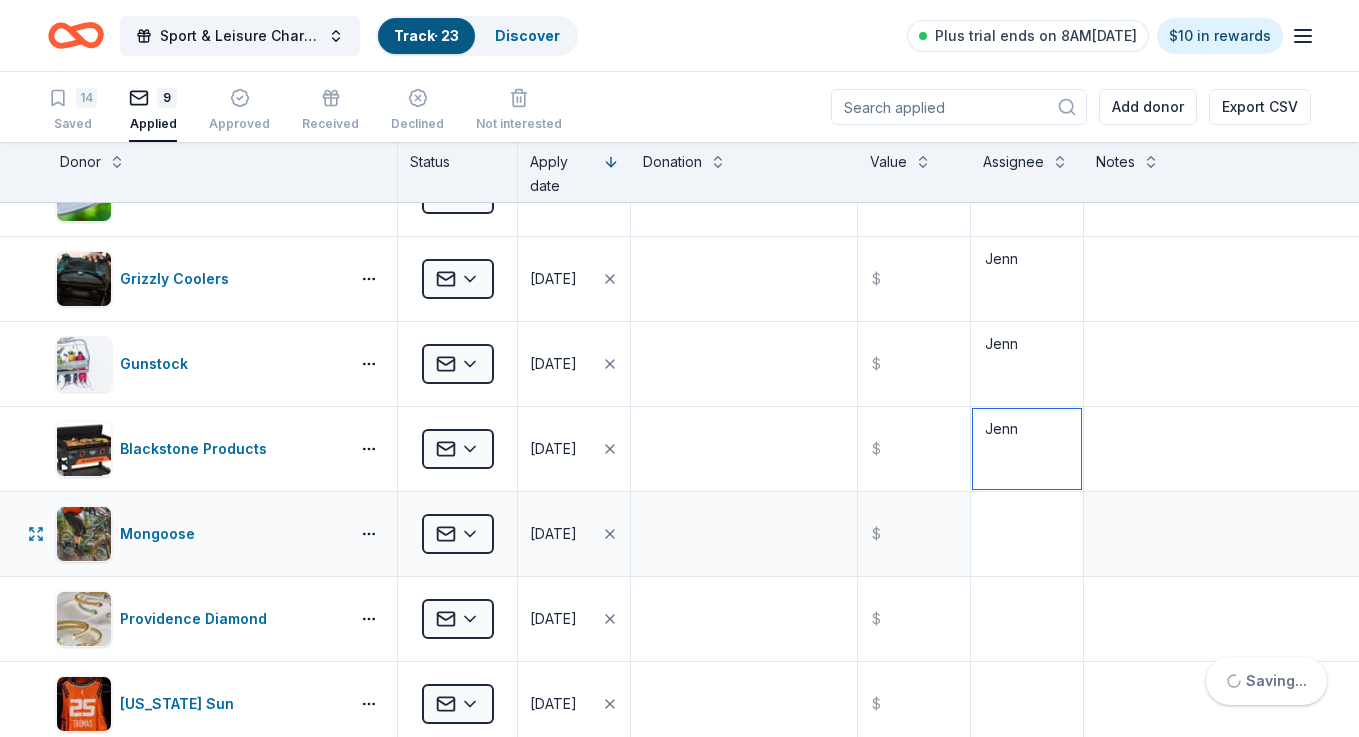type on "Jenn" 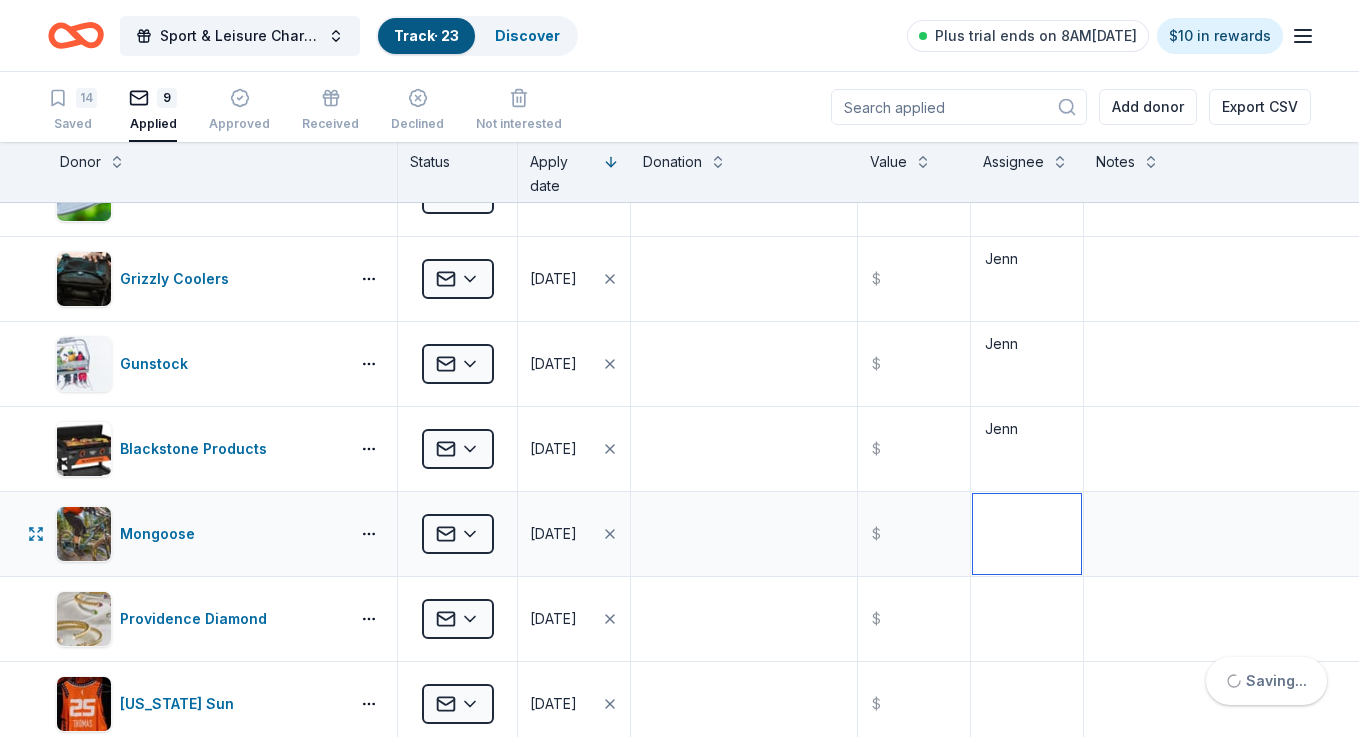 click at bounding box center [1027, 534] 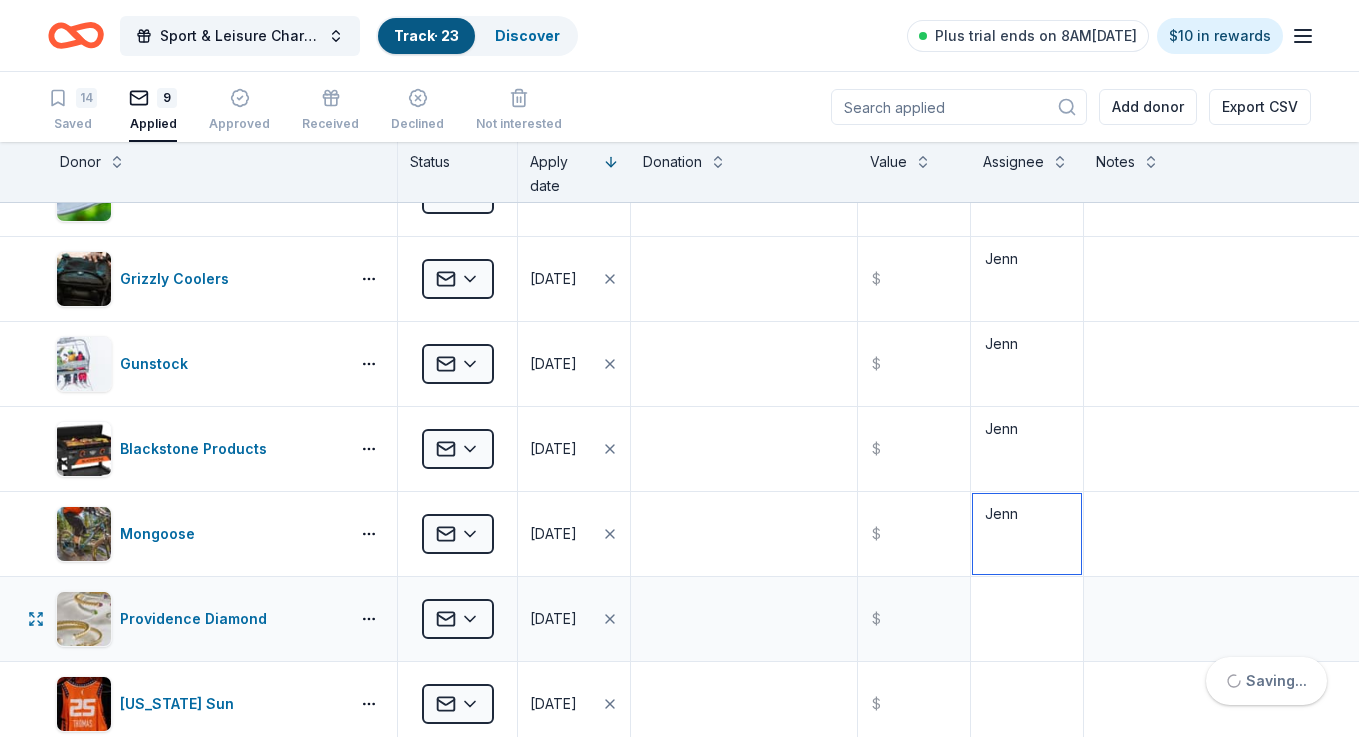 type on "Jenn" 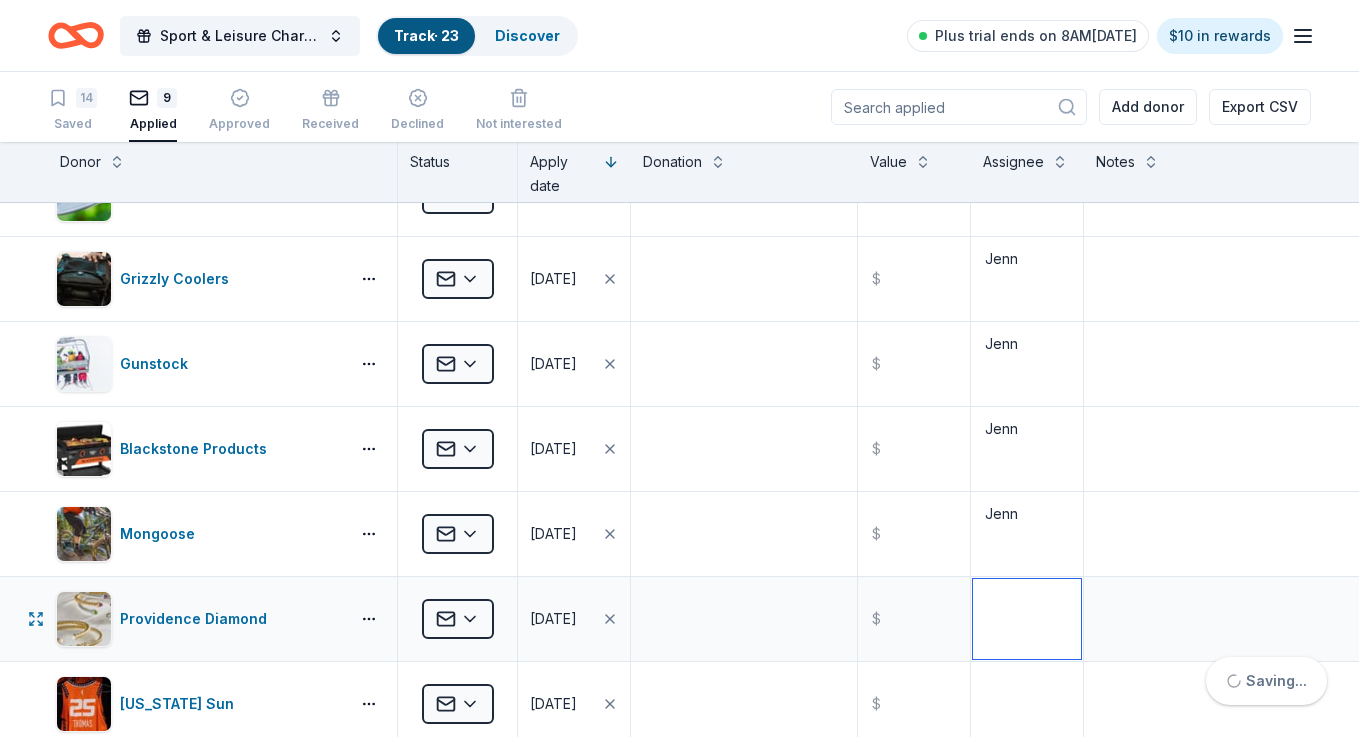 click at bounding box center [1027, 619] 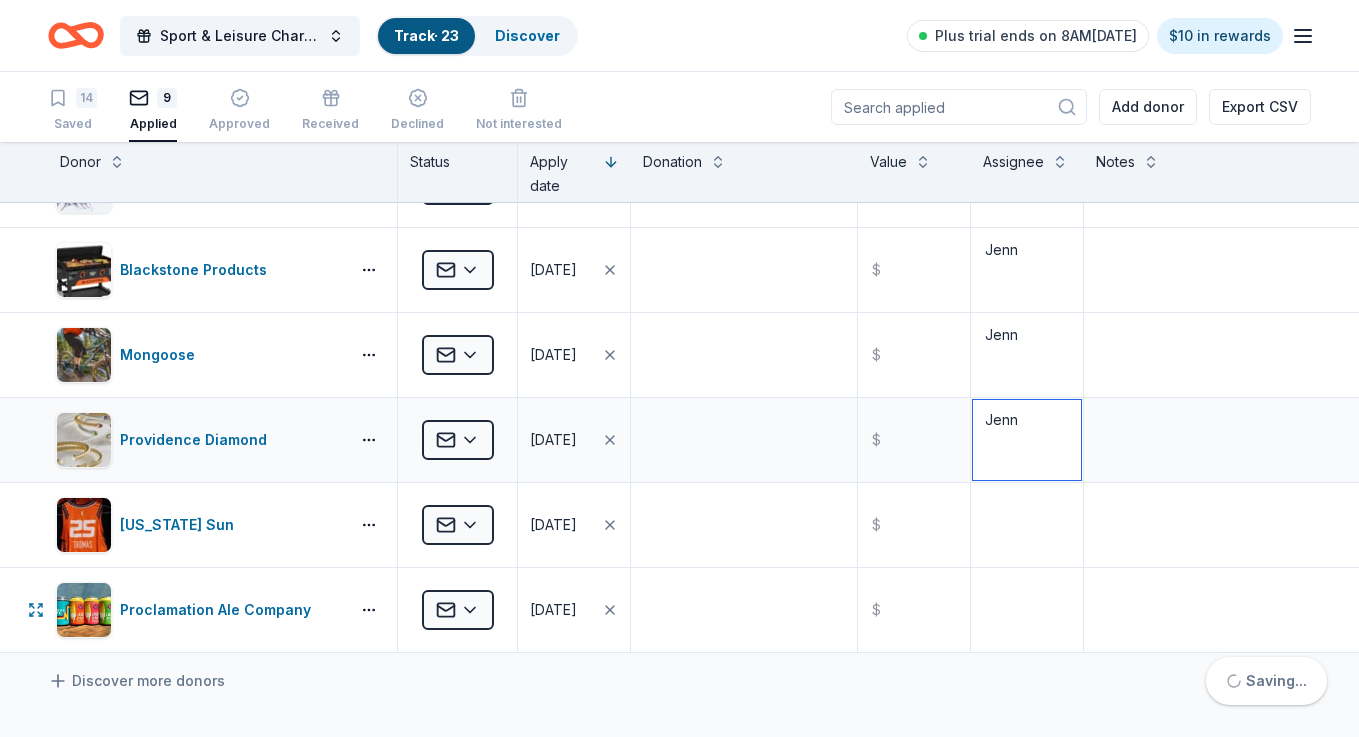 scroll, scrollTop: 327, scrollLeft: 0, axis: vertical 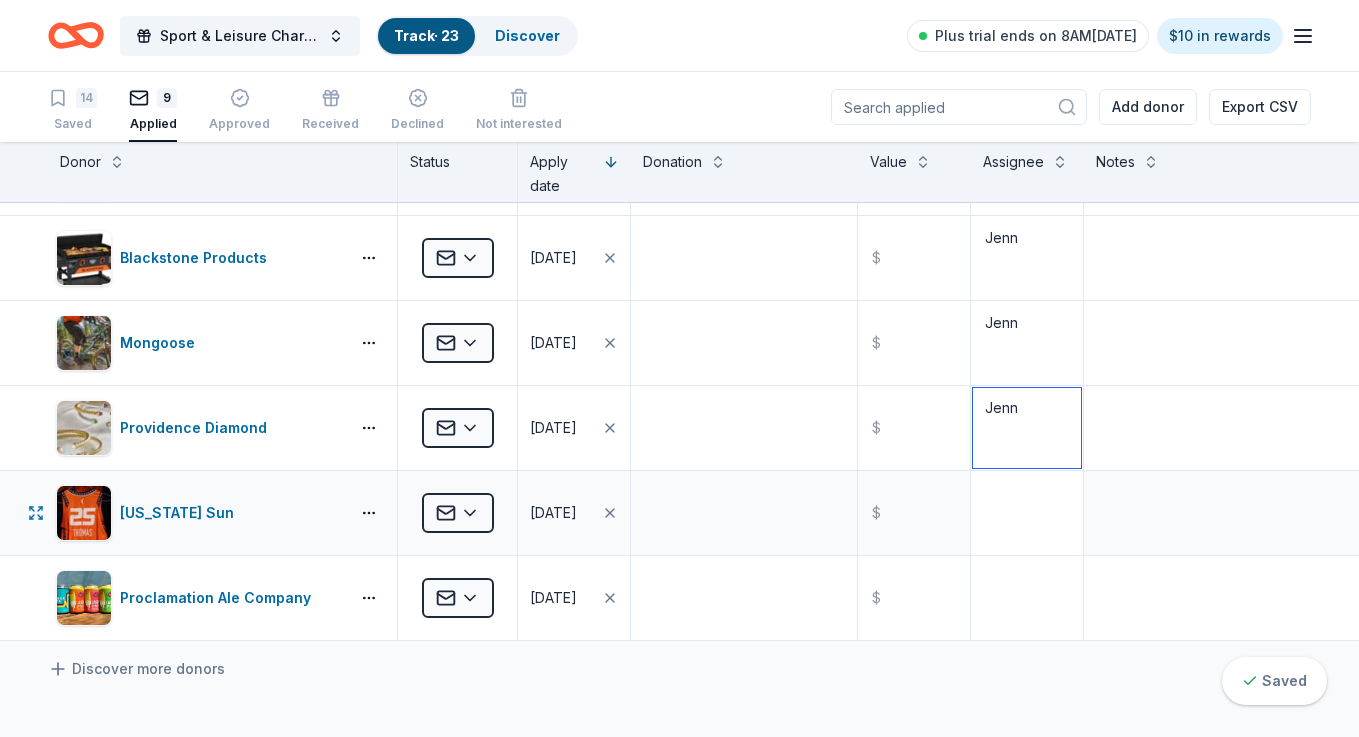 type on "Jenn" 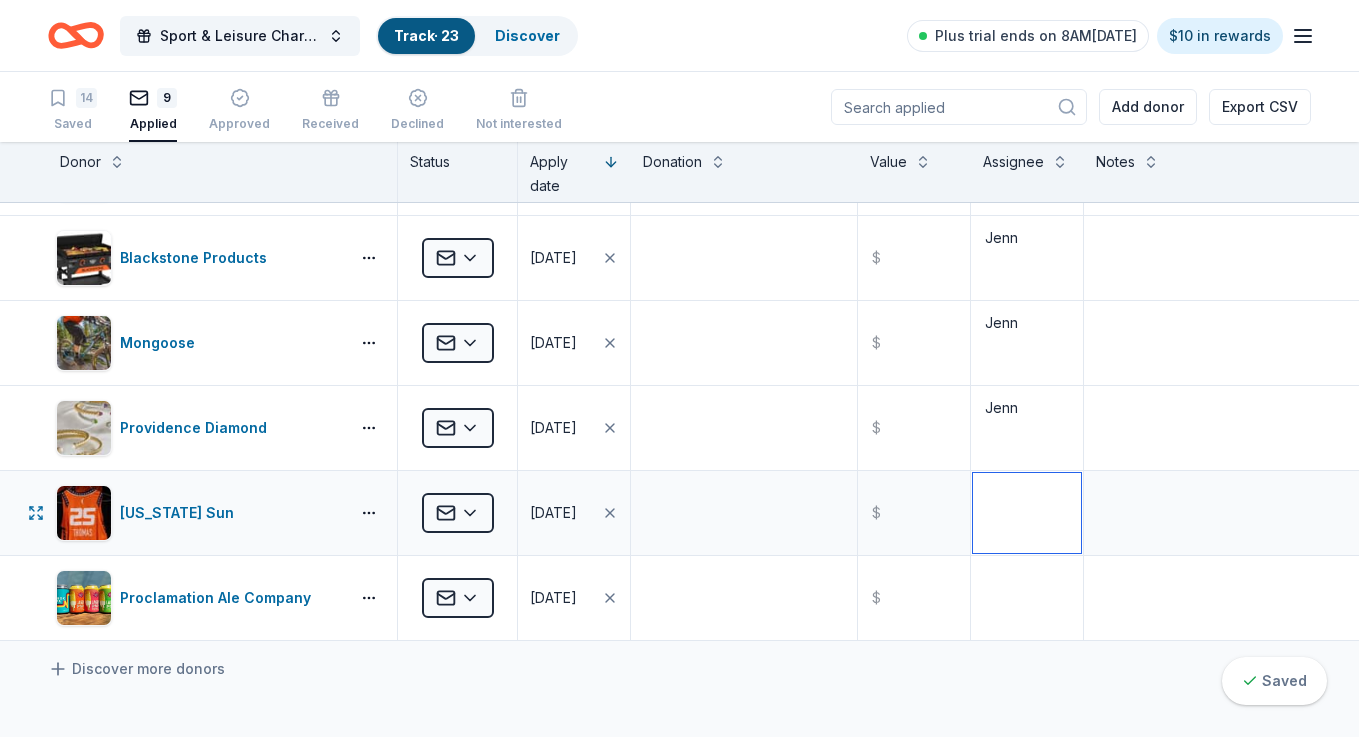 click at bounding box center [1027, 513] 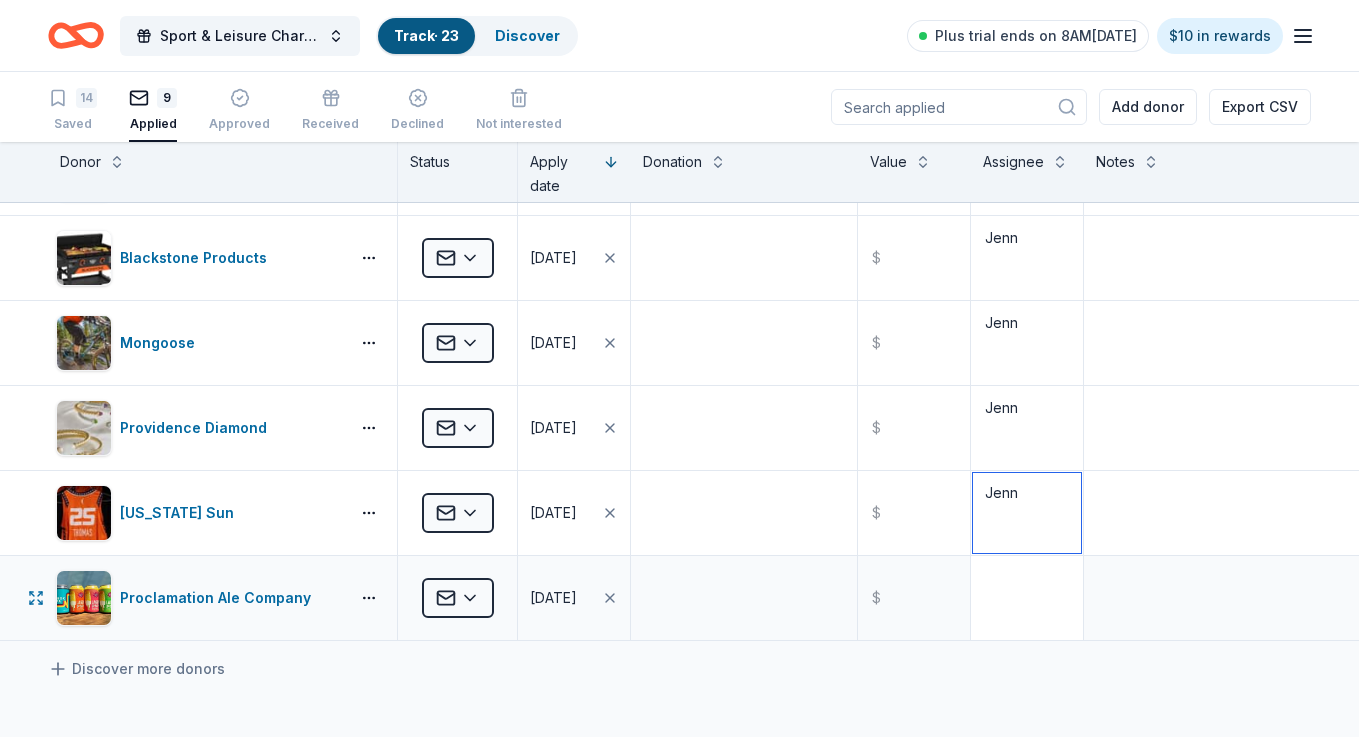 type on "Jenn" 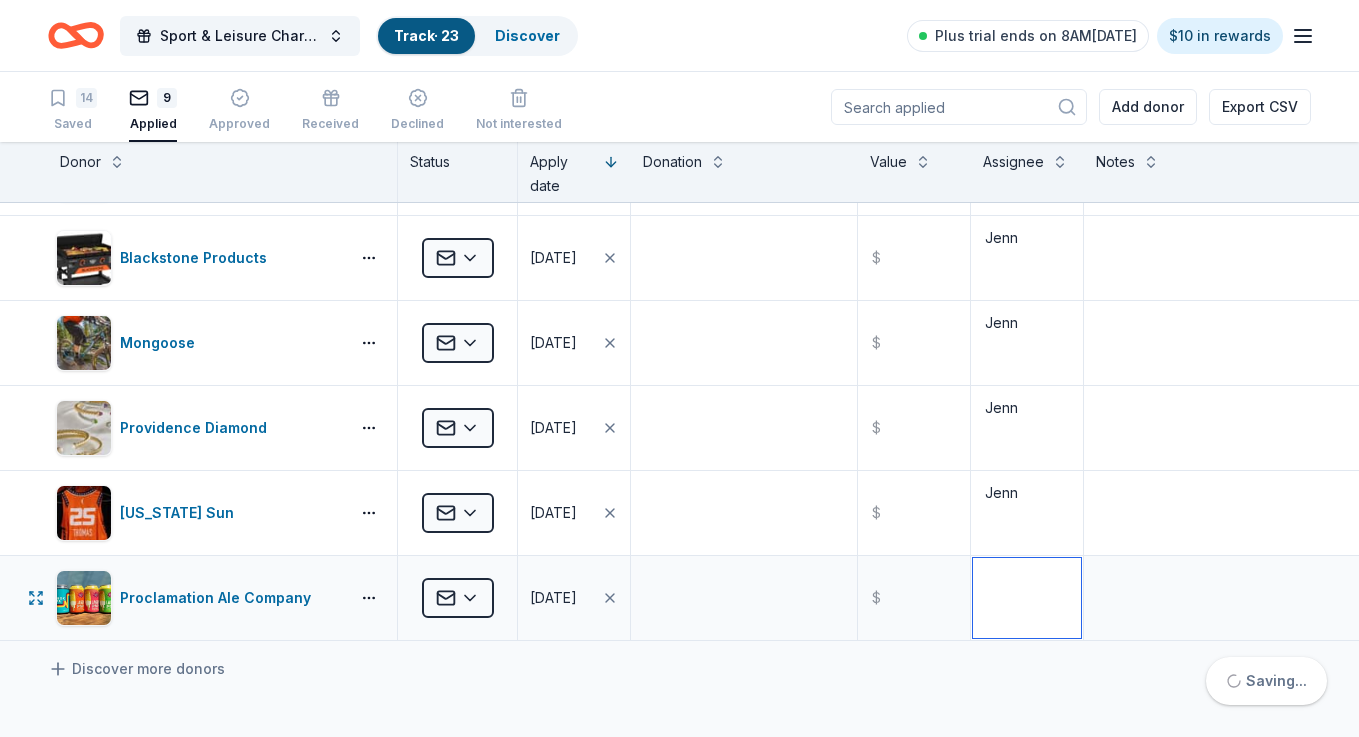 click at bounding box center [1027, 598] 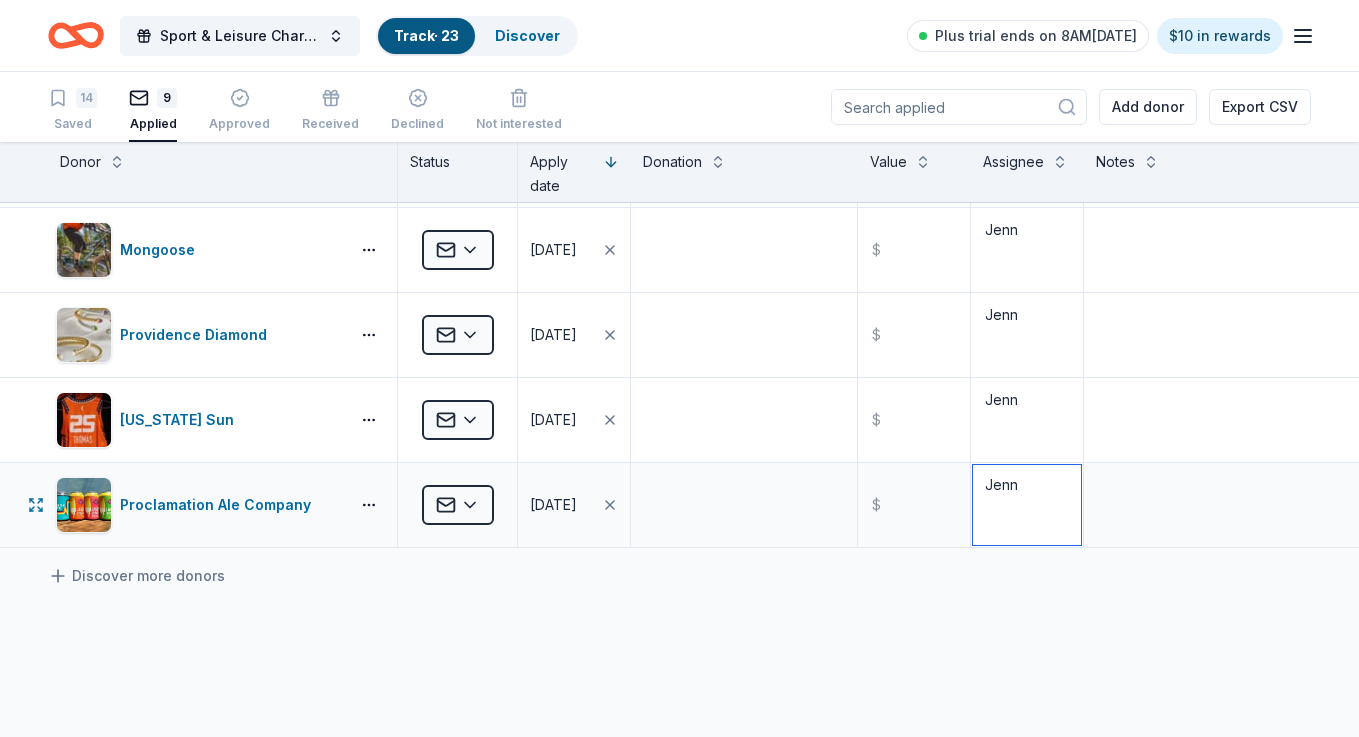scroll, scrollTop: 421, scrollLeft: 0, axis: vertical 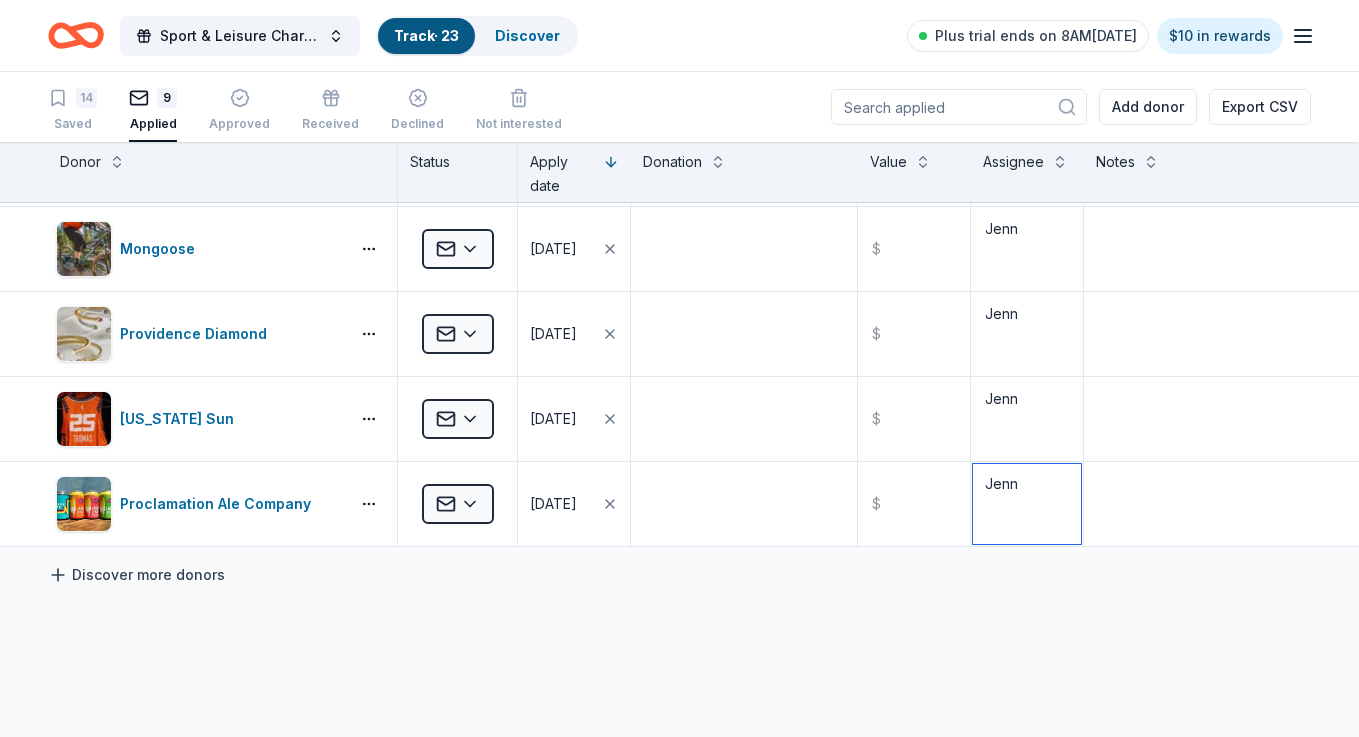 type on "Jenn" 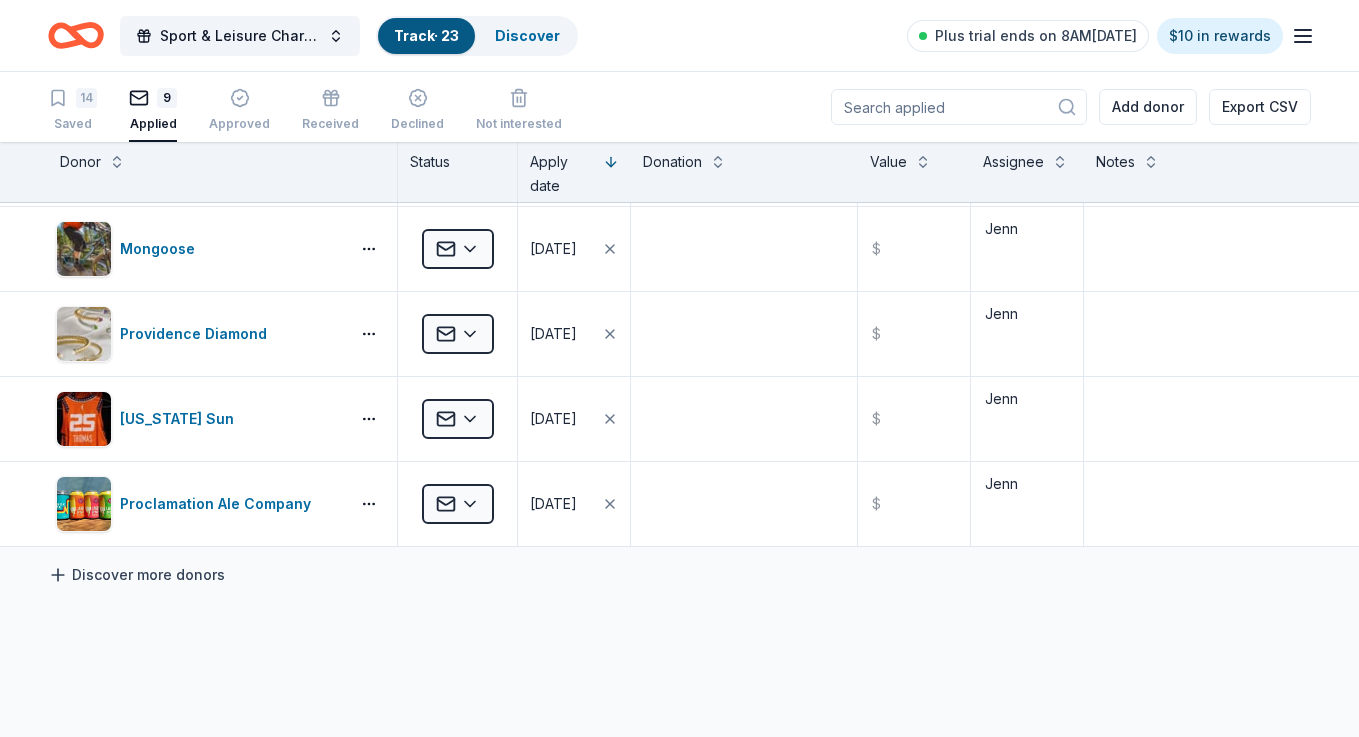 click on "Discover more donors" at bounding box center [136, 575] 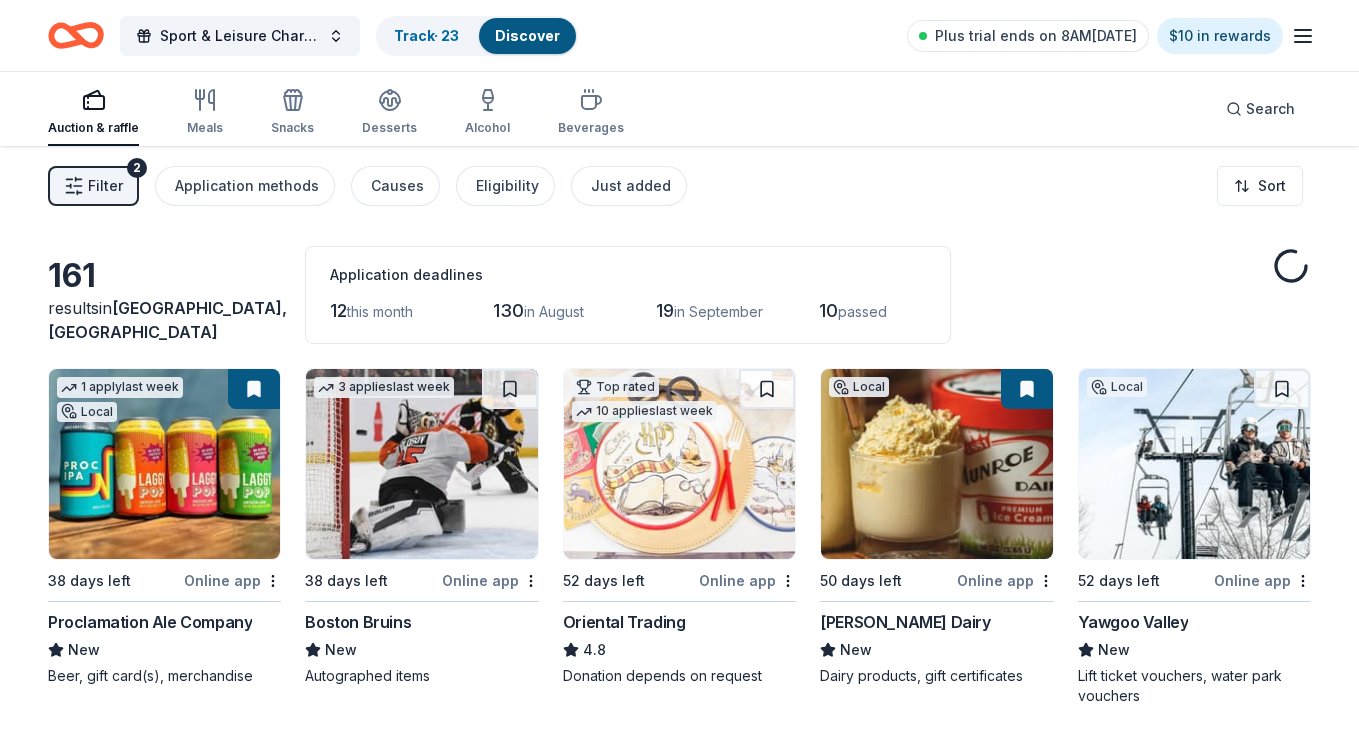 scroll, scrollTop: 22, scrollLeft: 0, axis: vertical 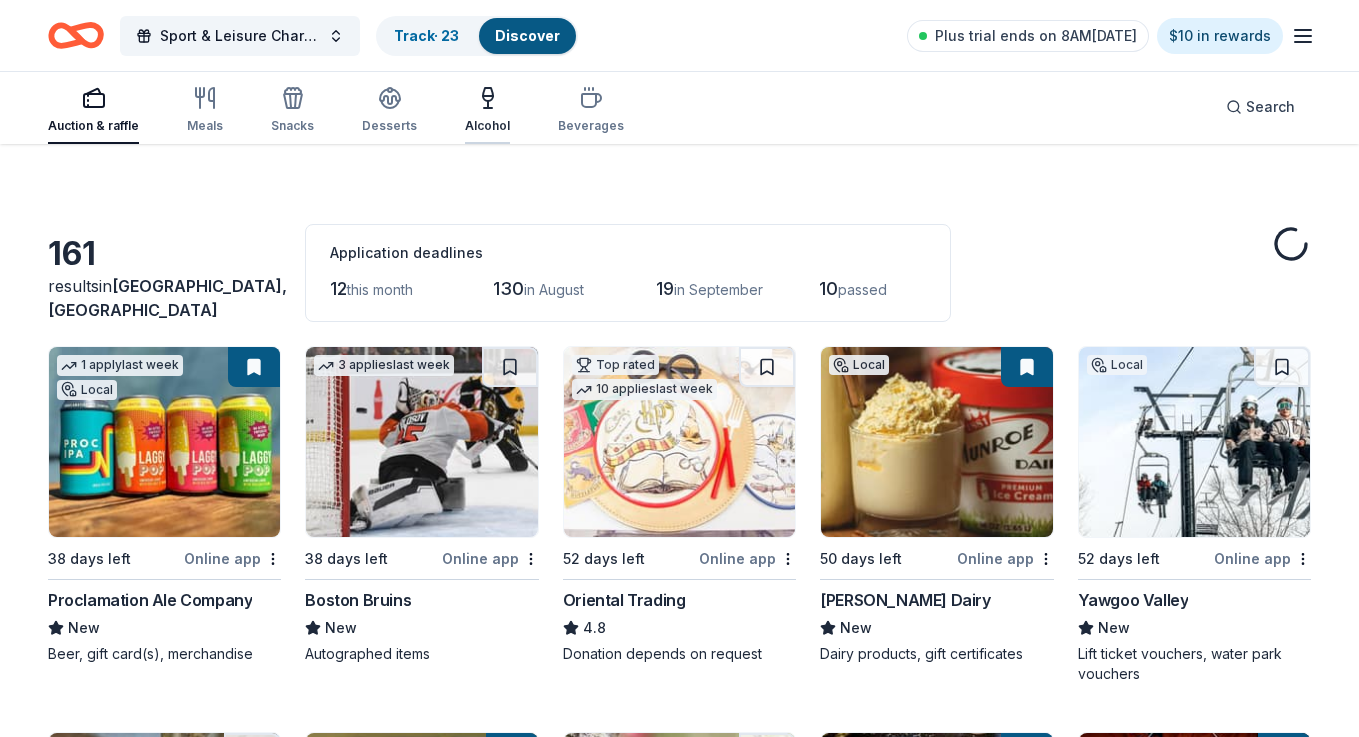 click on "Alcohol" at bounding box center (487, 126) 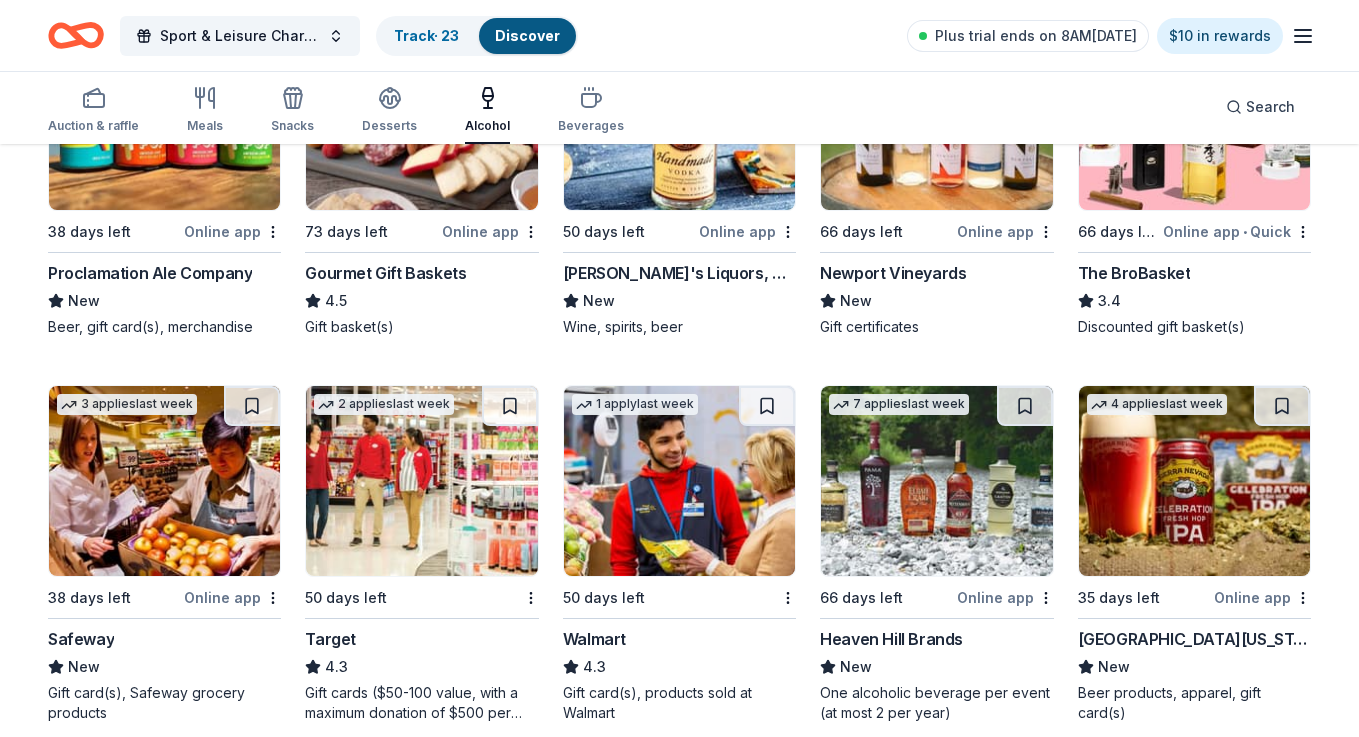 scroll, scrollTop: 375, scrollLeft: 0, axis: vertical 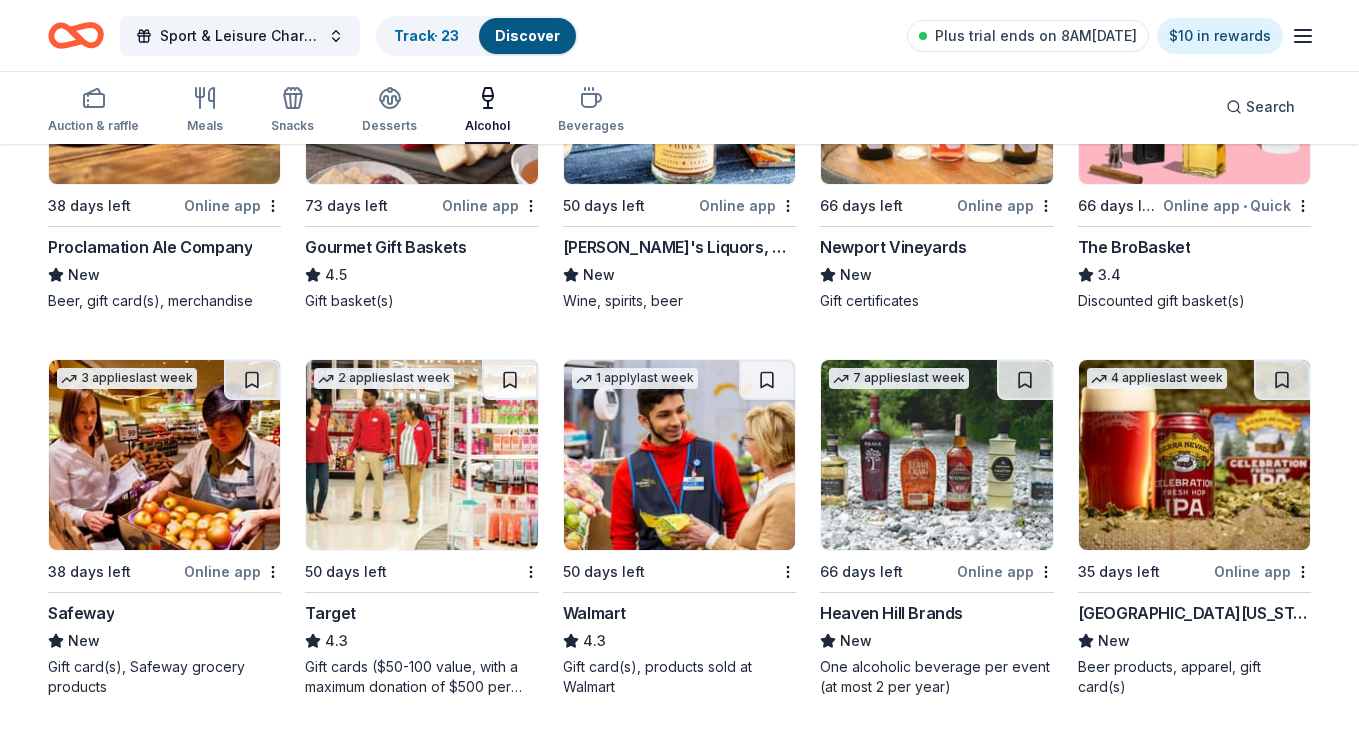 click on "Heaven Hill Brands" at bounding box center [891, 613] 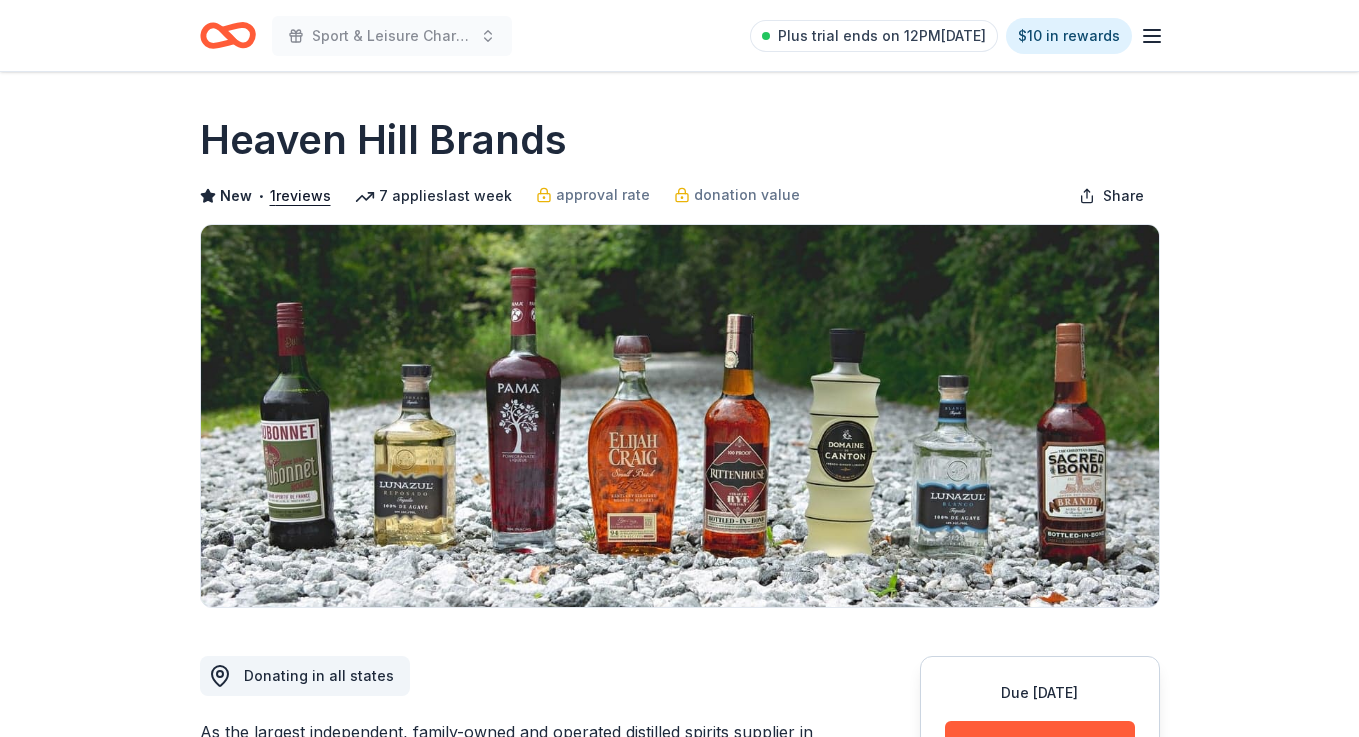 scroll, scrollTop: 0, scrollLeft: 0, axis: both 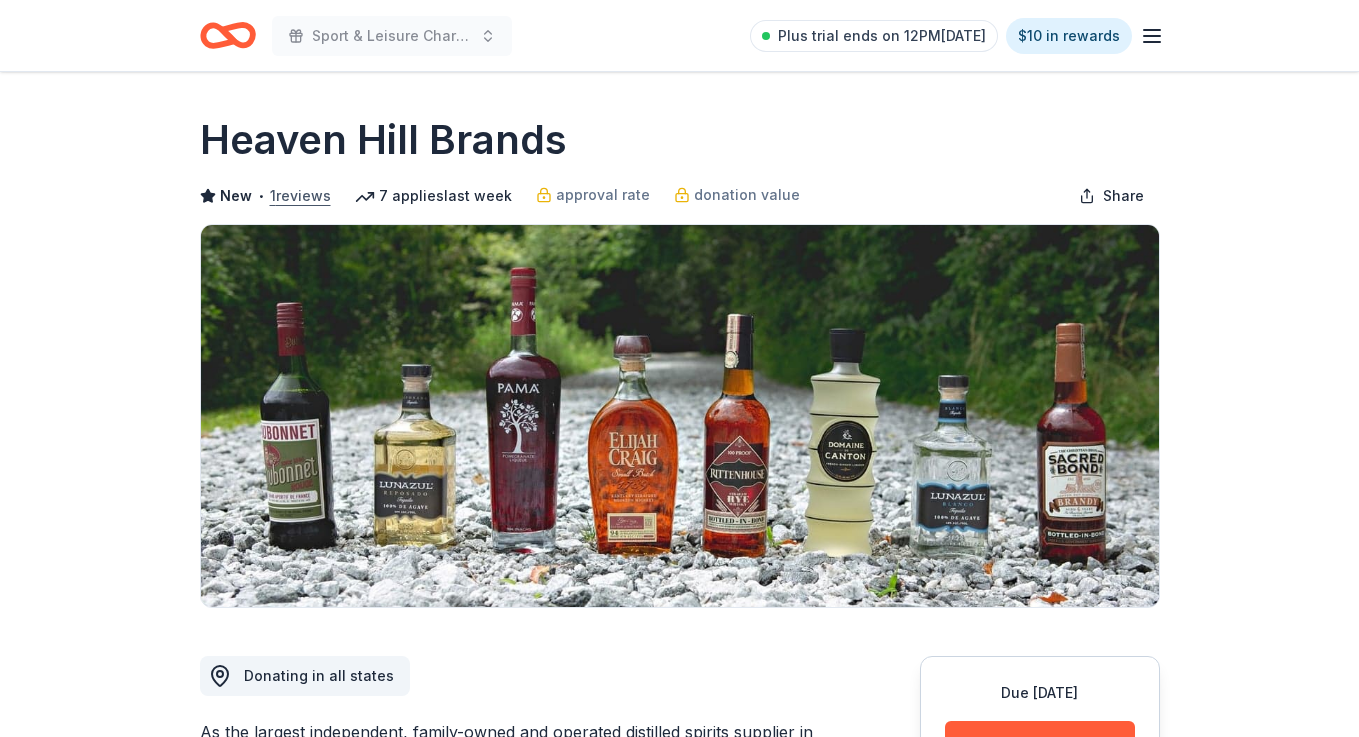 click on "1  reviews" at bounding box center [300, 196] 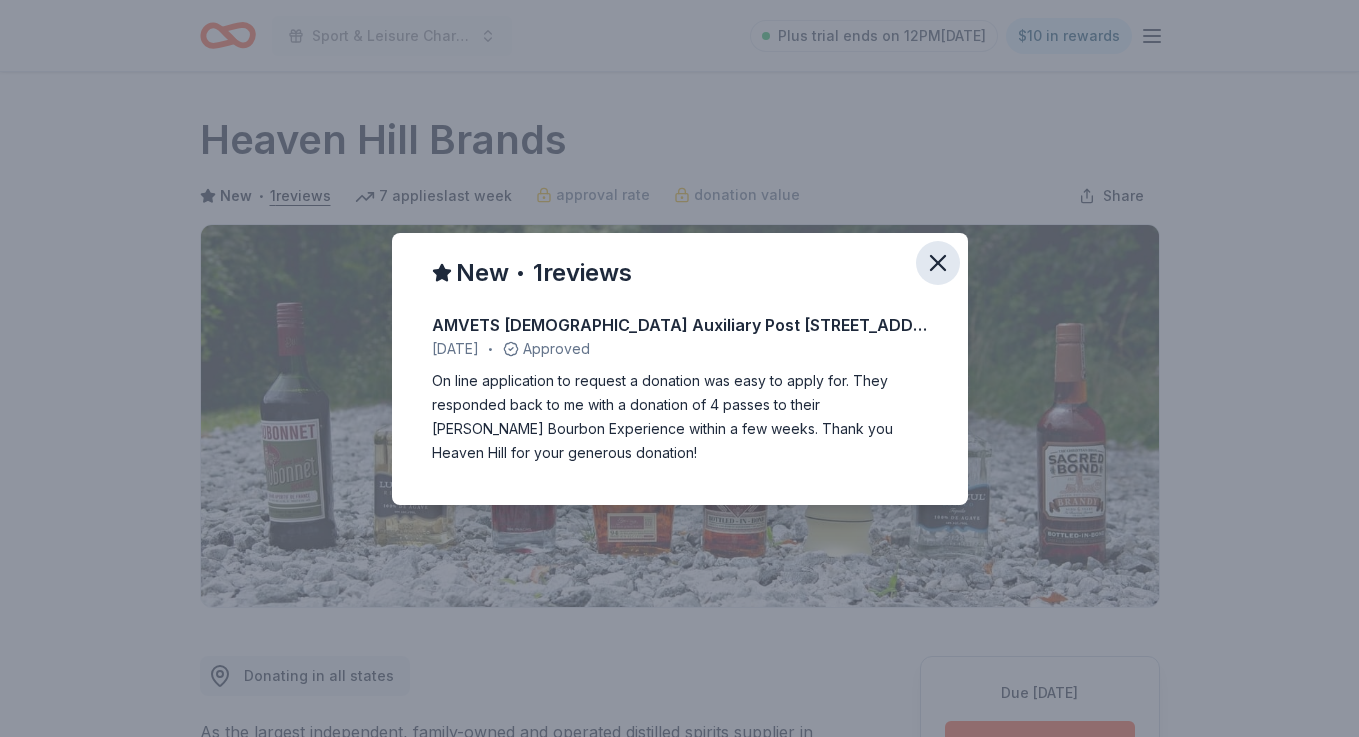 click 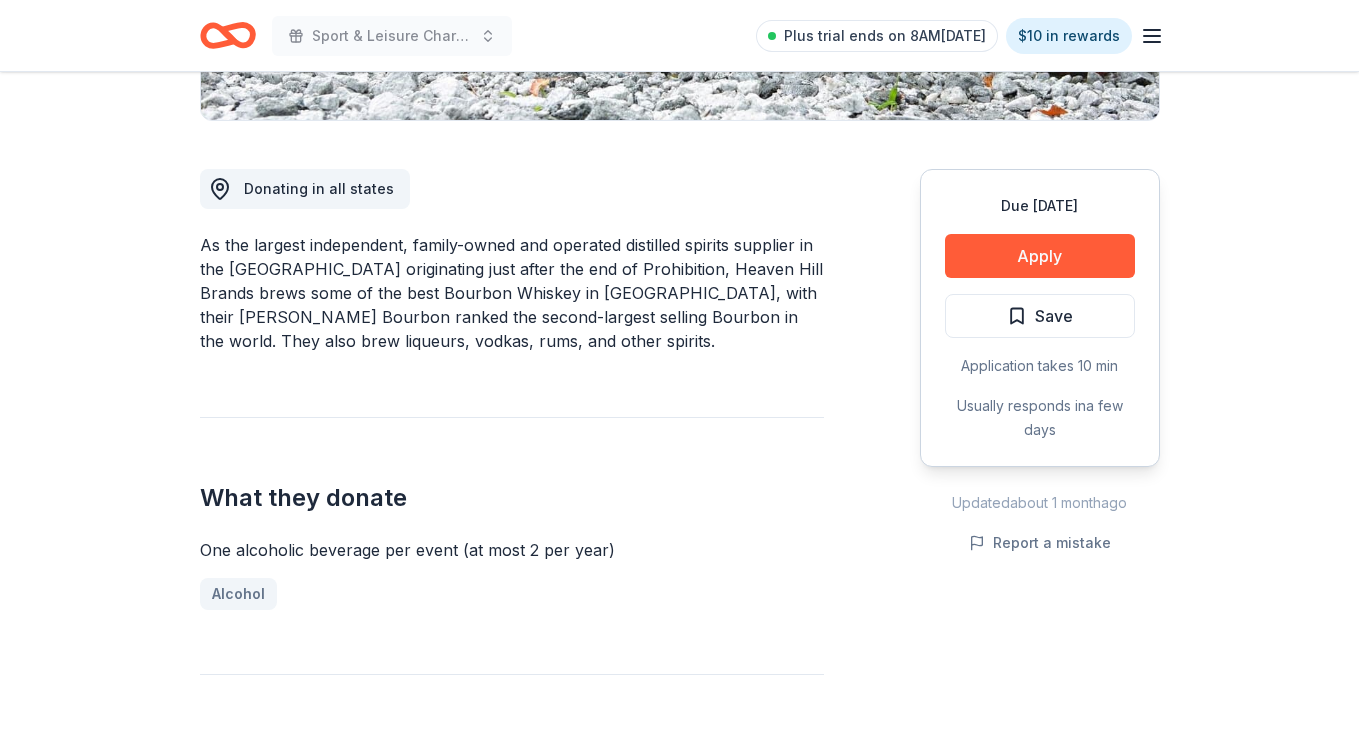 scroll, scrollTop: 491, scrollLeft: 0, axis: vertical 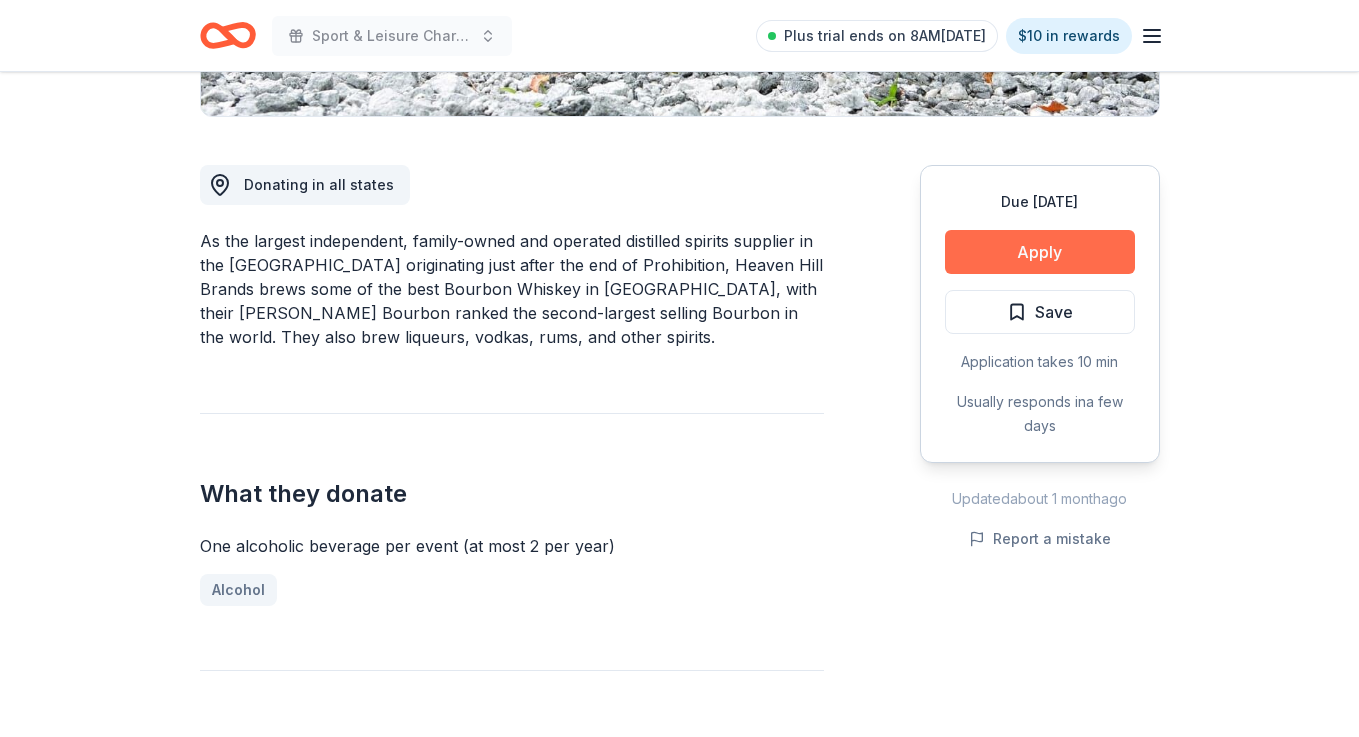 click on "Apply" at bounding box center [1040, 252] 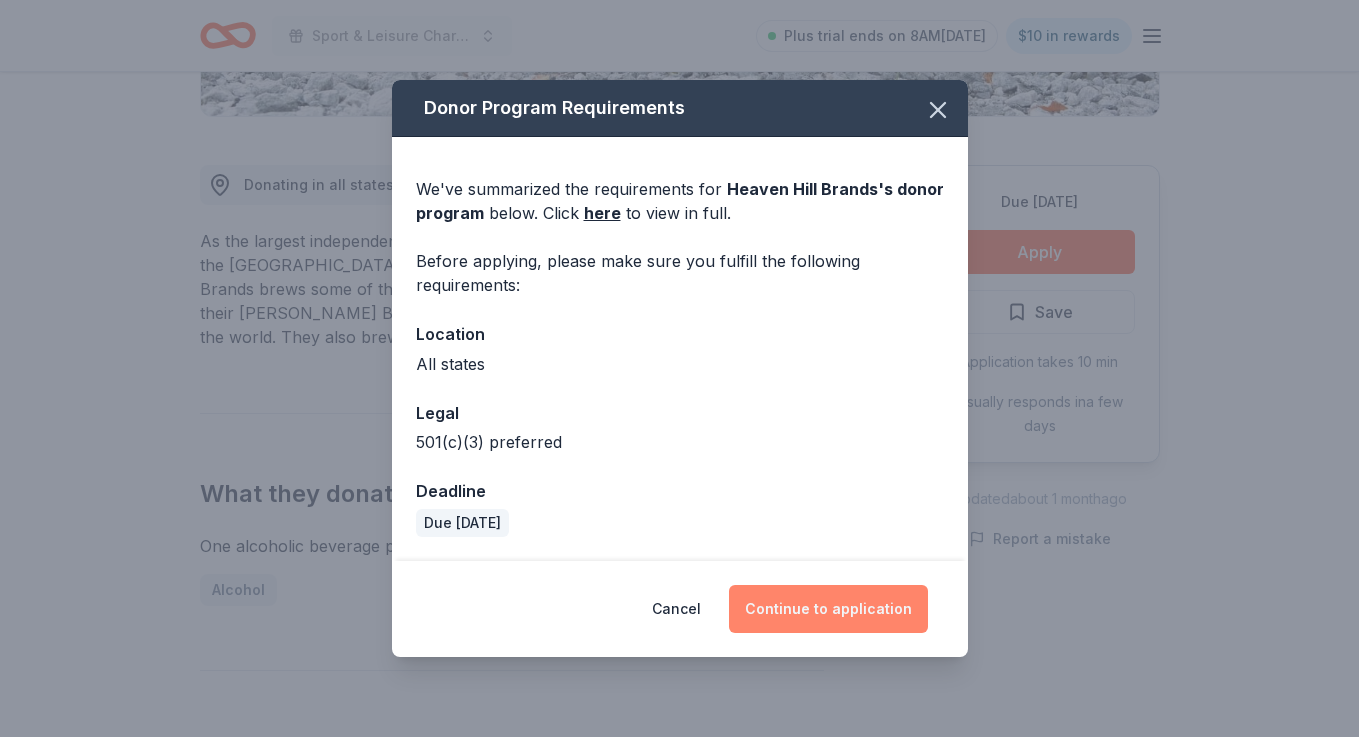 click on "Continue to application" at bounding box center [828, 609] 